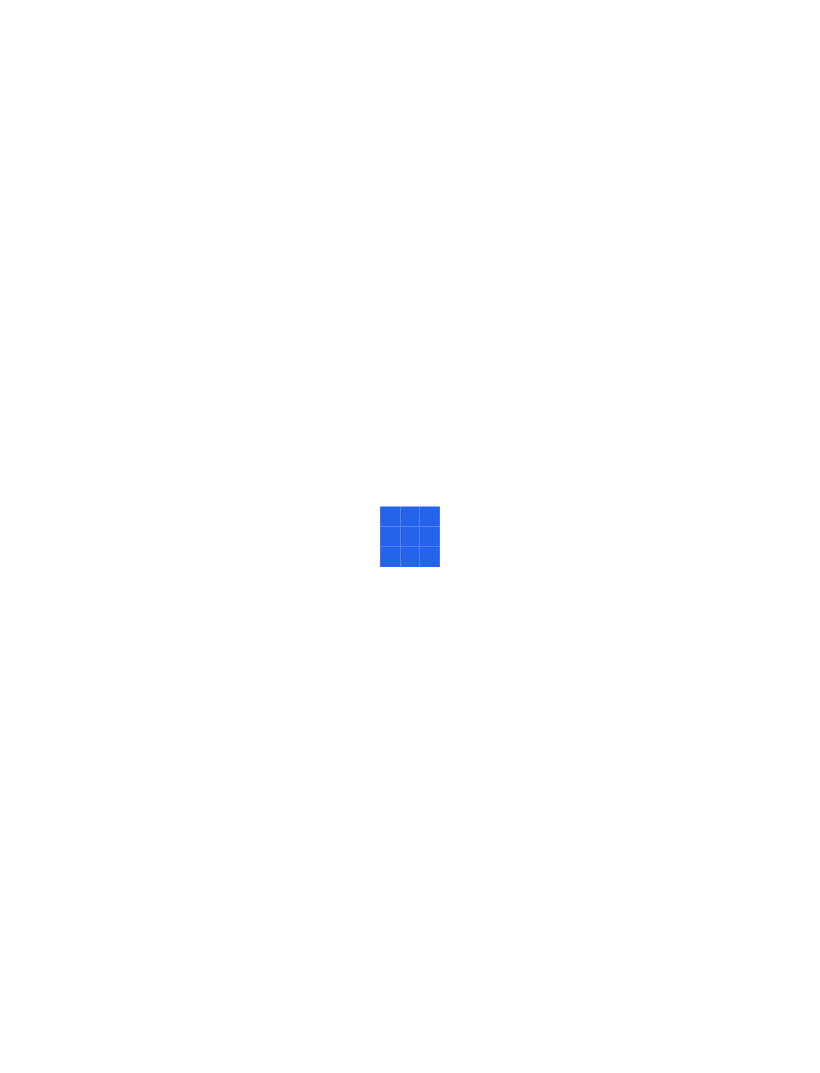 scroll, scrollTop: 0, scrollLeft: 0, axis: both 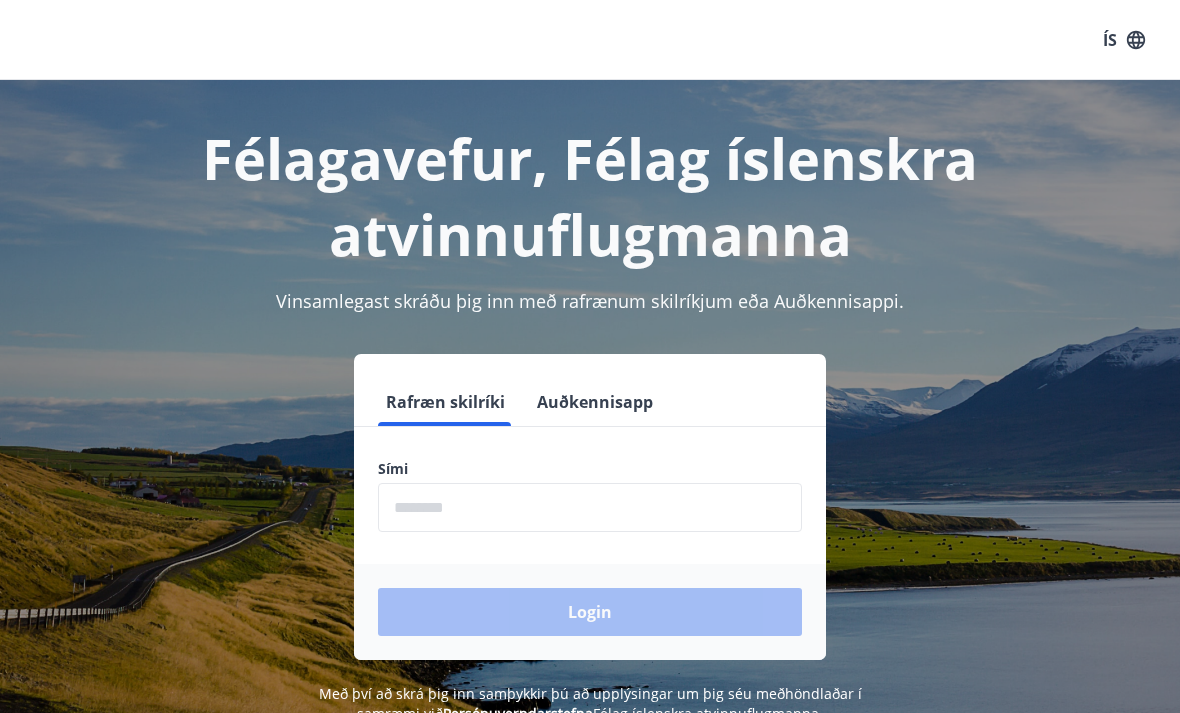 click at bounding box center (590, 507) 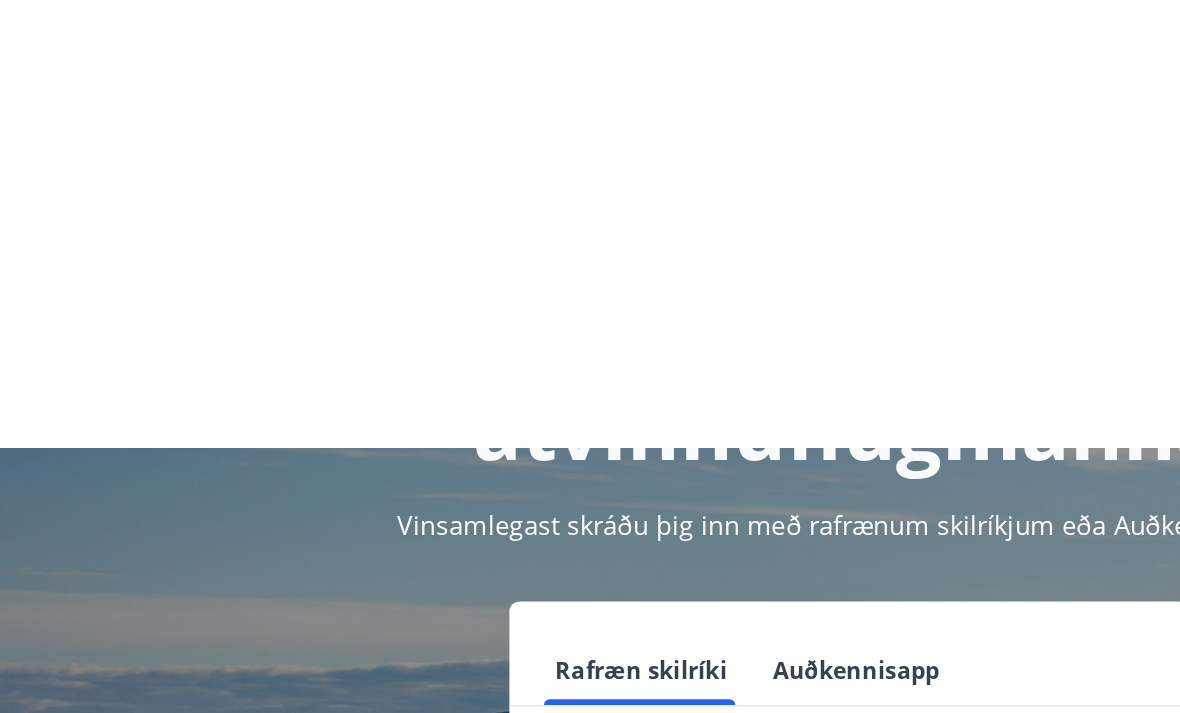 scroll, scrollTop: 0, scrollLeft: 0, axis: both 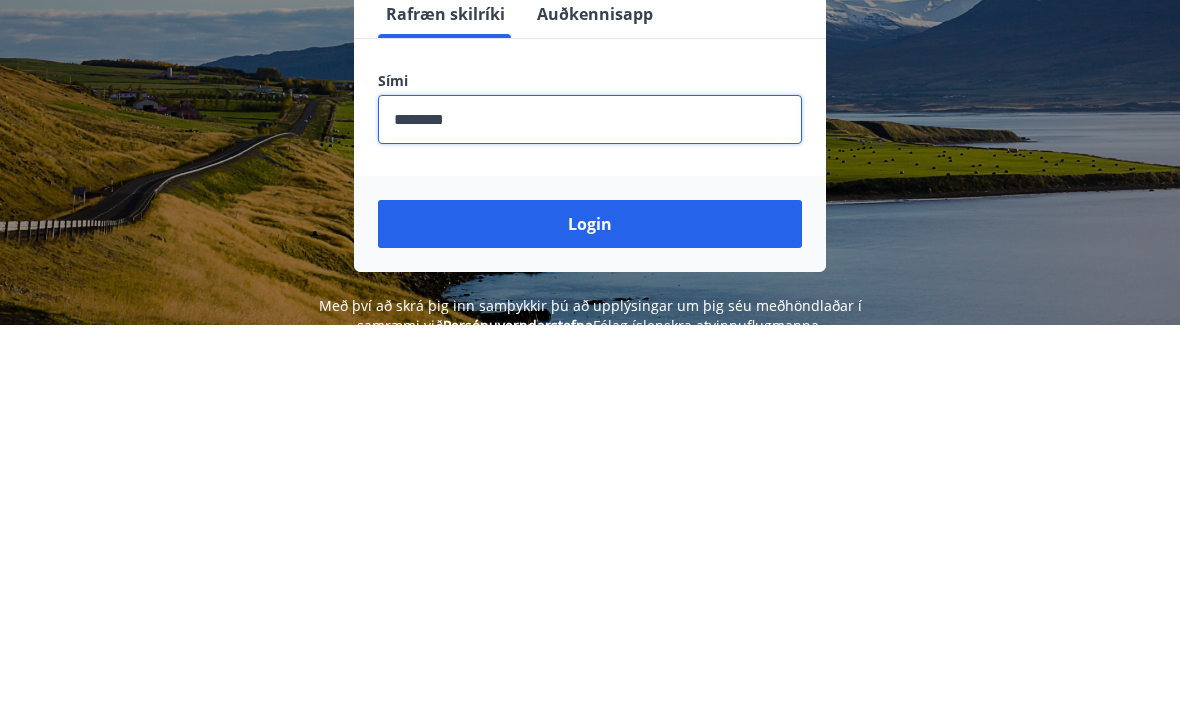 type on "********" 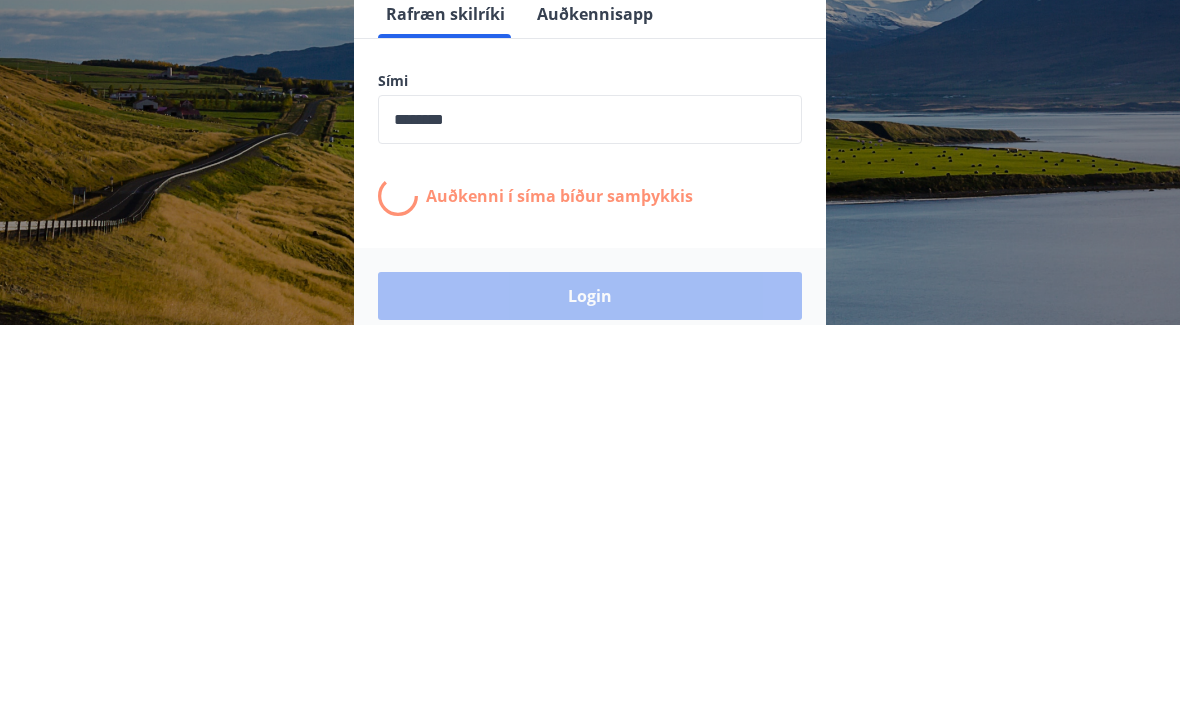 scroll, scrollTop: 312, scrollLeft: 0, axis: vertical 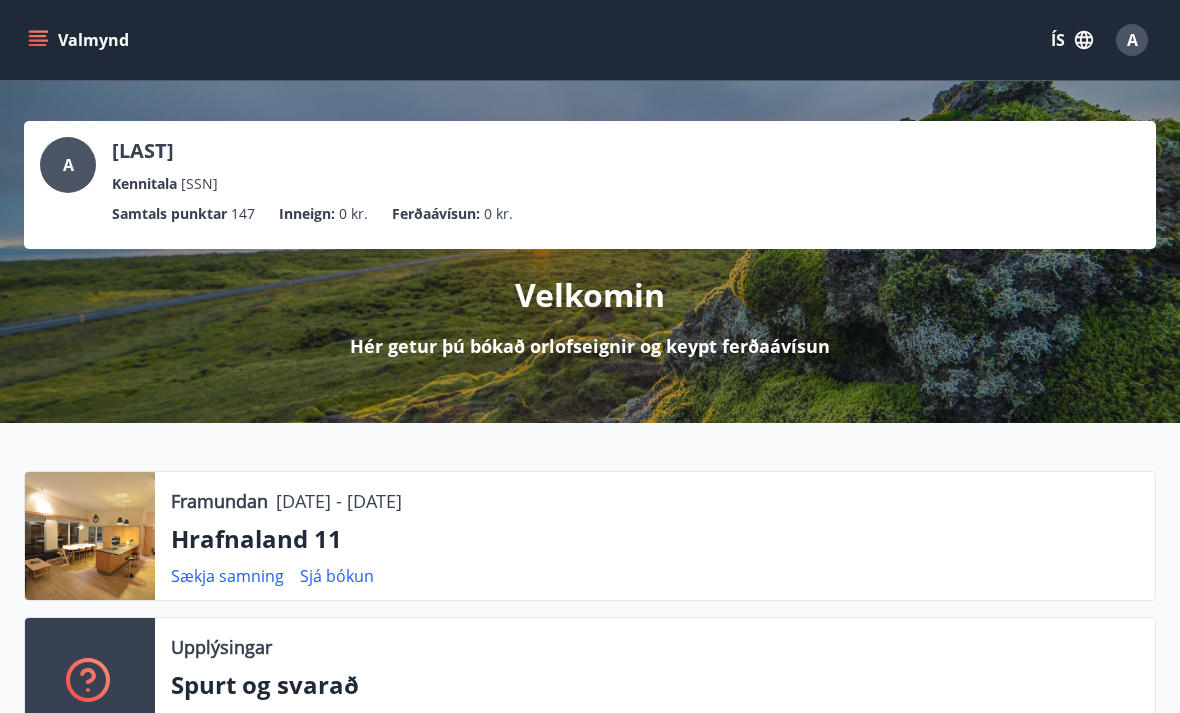 click on "Sækja samning" at bounding box center [227, 576] 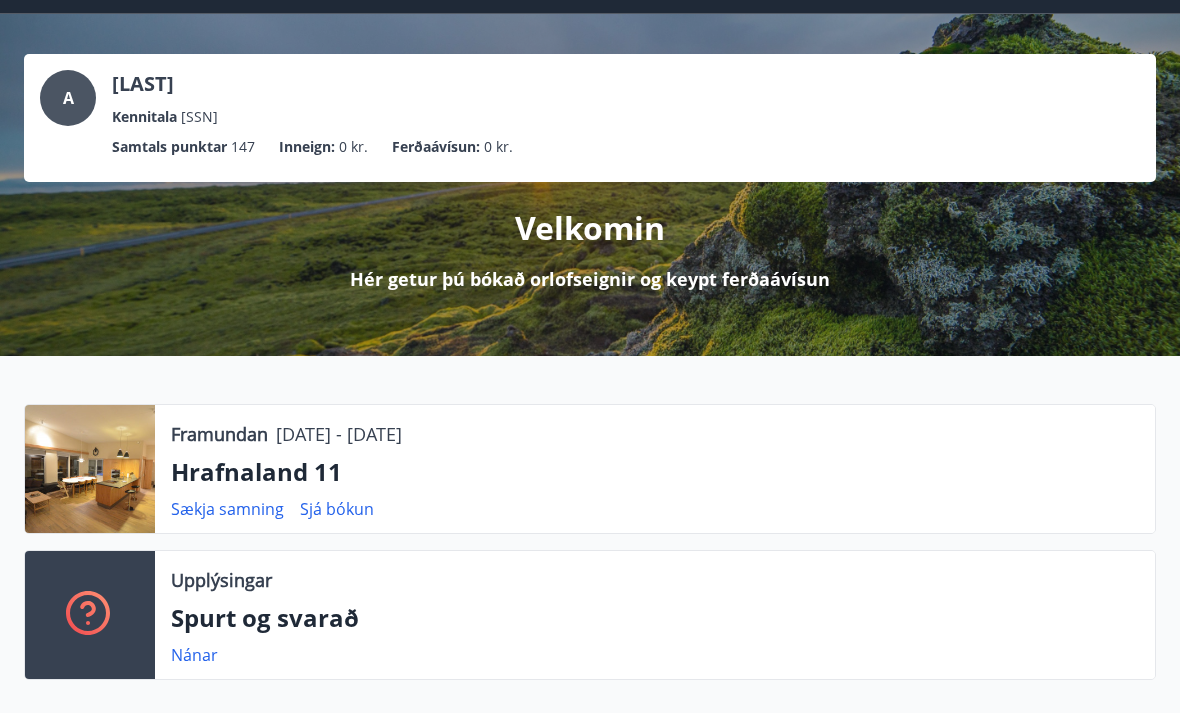 scroll, scrollTop: 67, scrollLeft: 0, axis: vertical 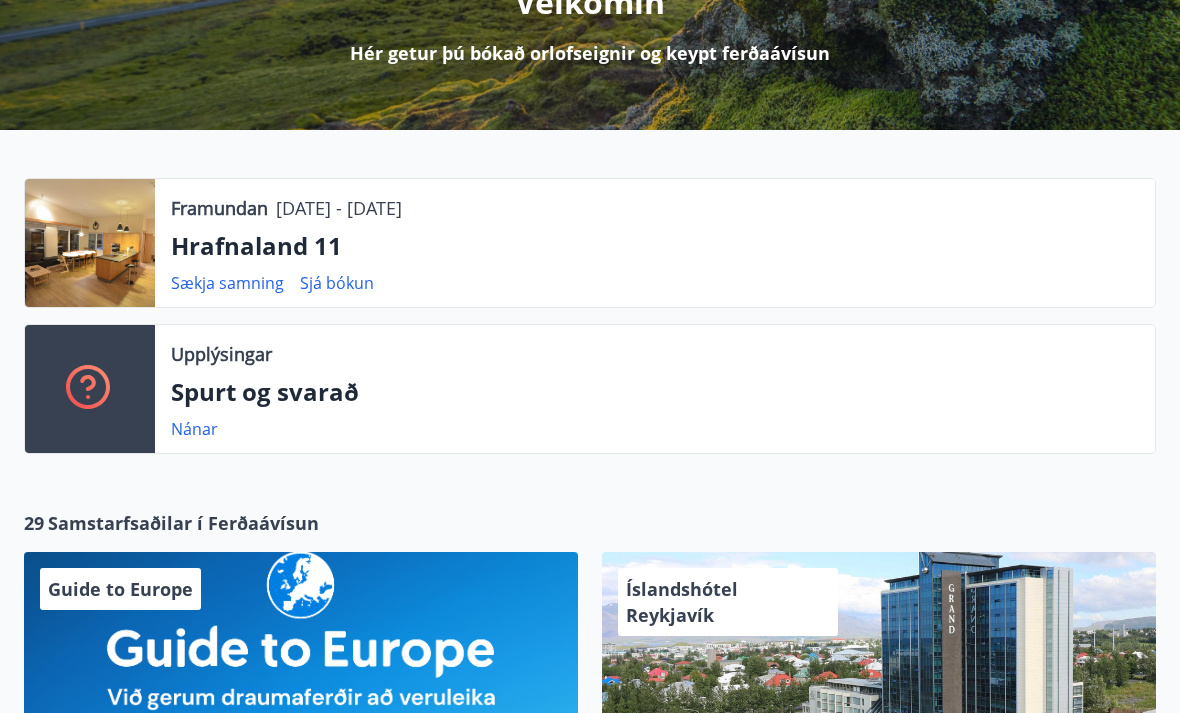 click on "Sækja samning" at bounding box center (227, 283) 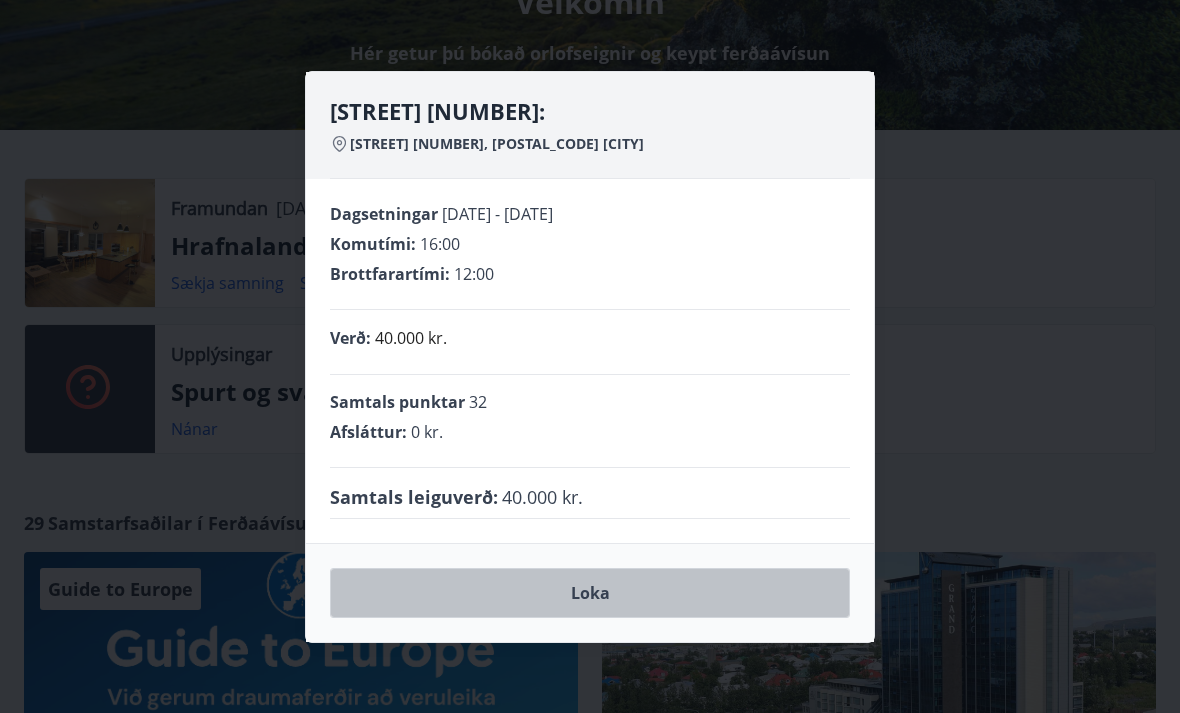 click on "Loka" at bounding box center [590, 593] 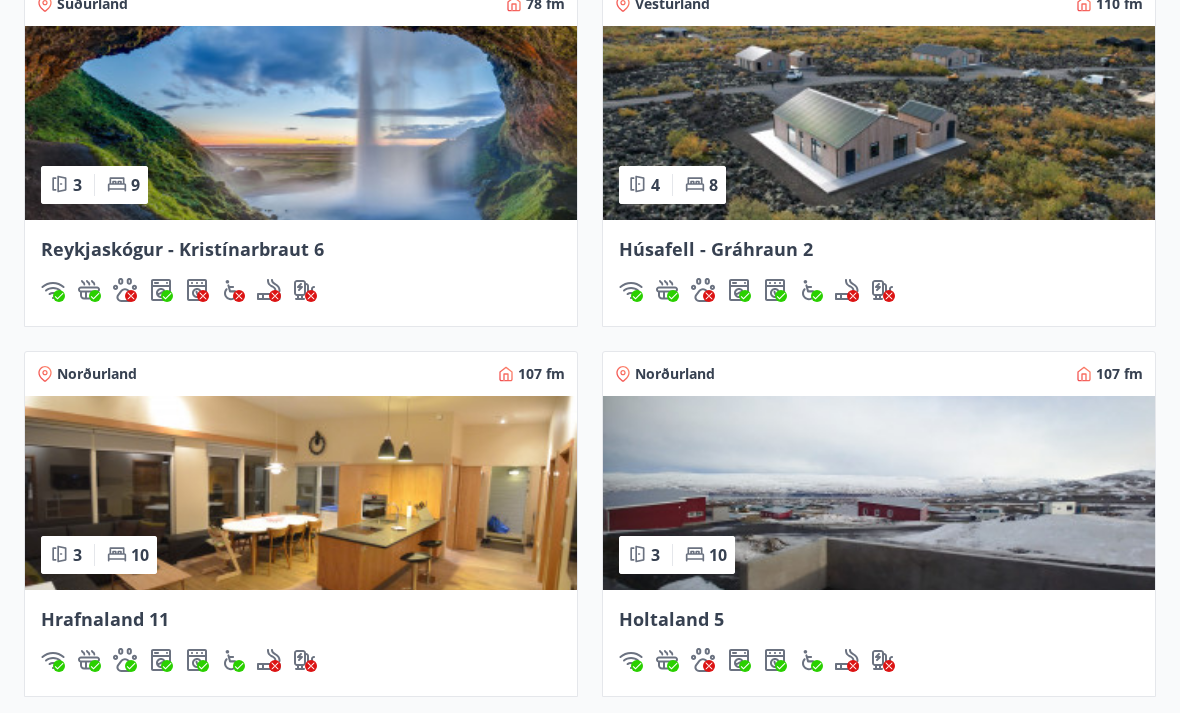 scroll, scrollTop: 1507, scrollLeft: 0, axis: vertical 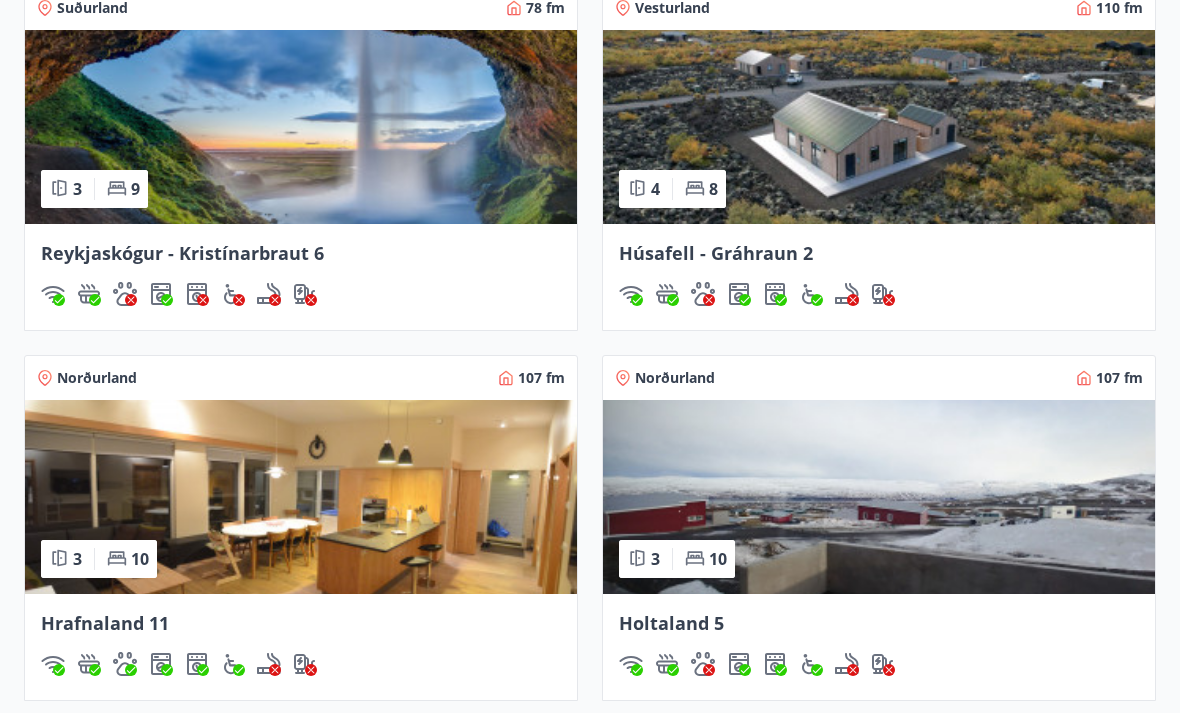 click at bounding box center (879, 498) 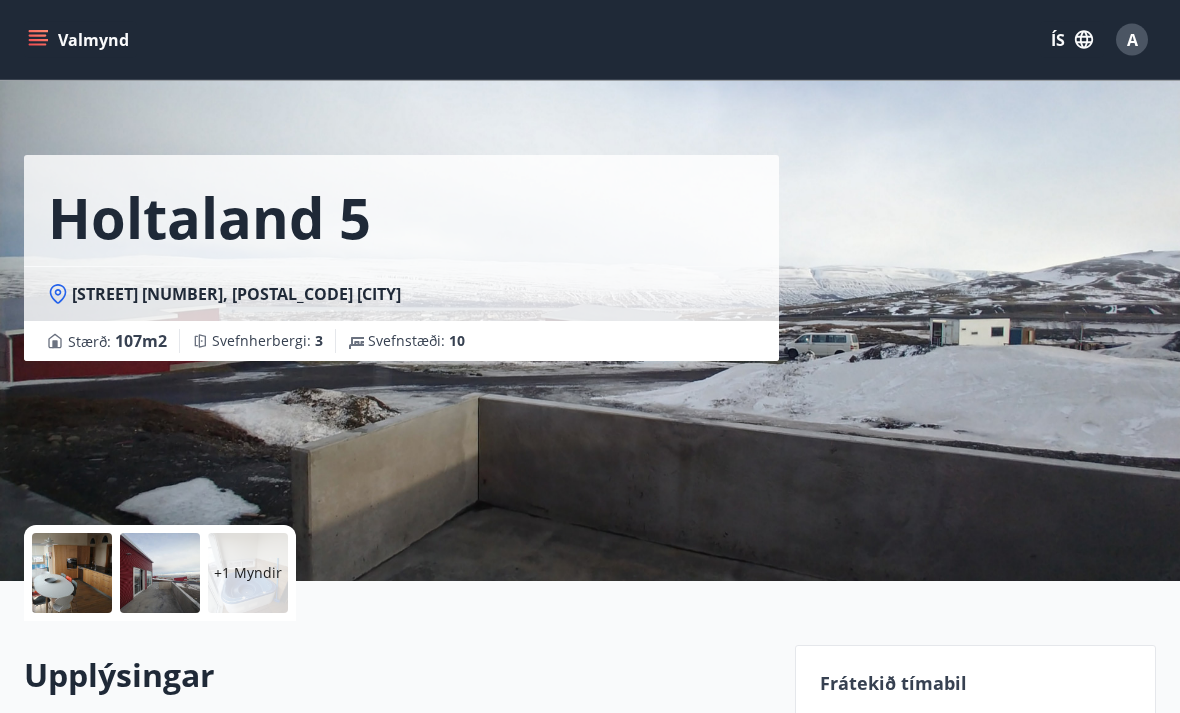 scroll, scrollTop: 0, scrollLeft: 0, axis: both 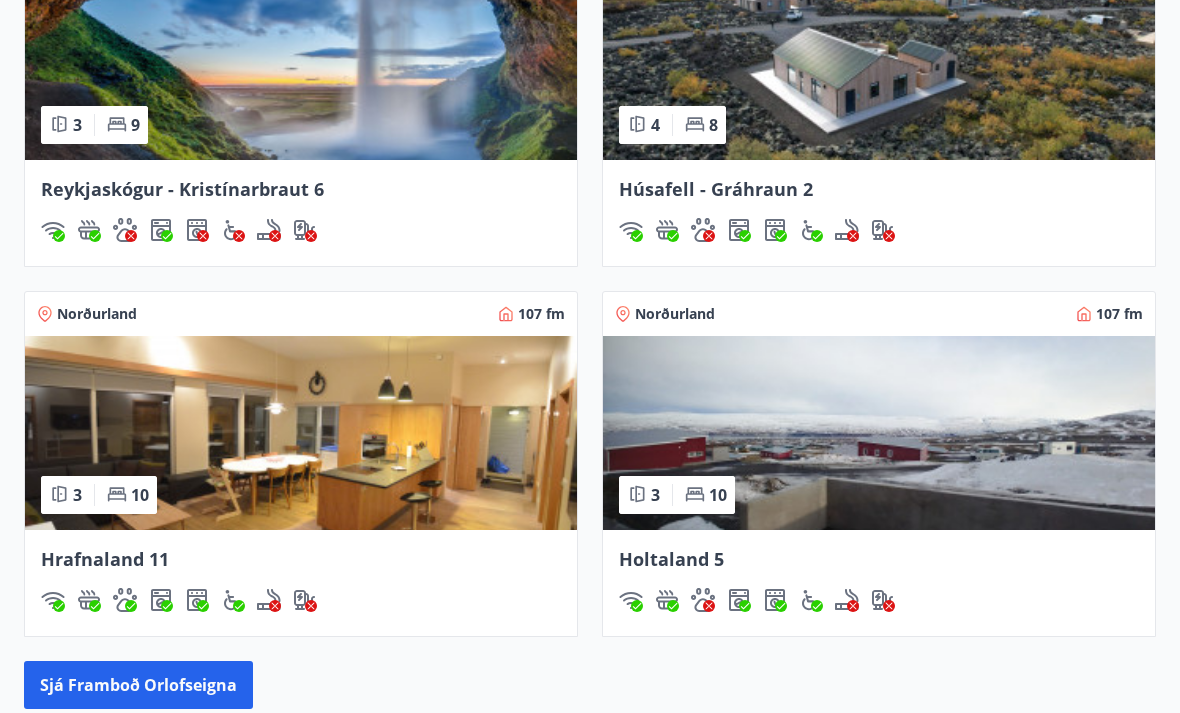 click at bounding box center (301, 433) 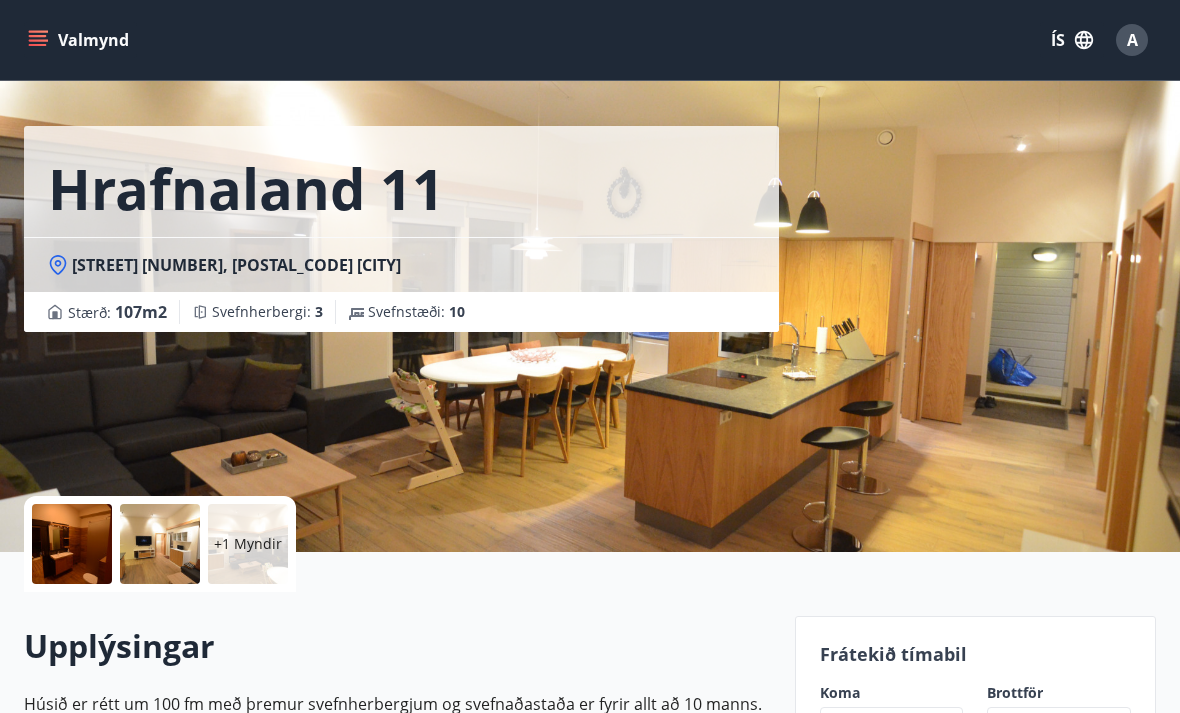 scroll, scrollTop: 0, scrollLeft: 0, axis: both 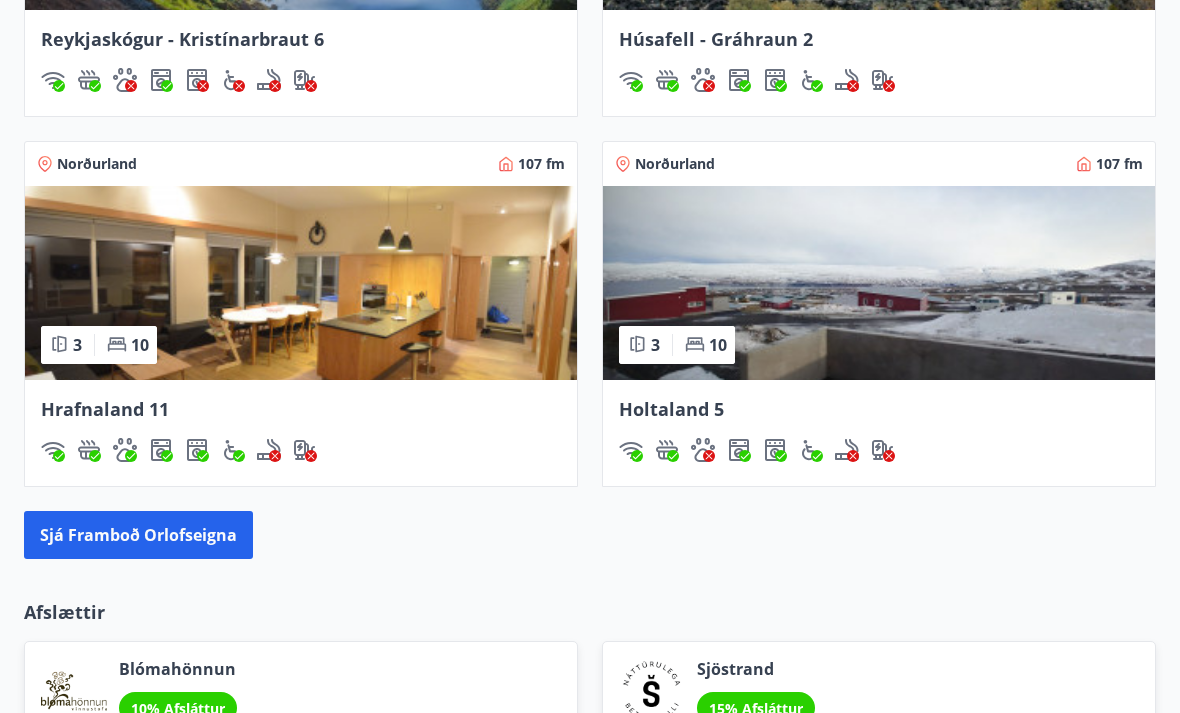 click on "Sjá framboð orlofseigna" at bounding box center (138, 535) 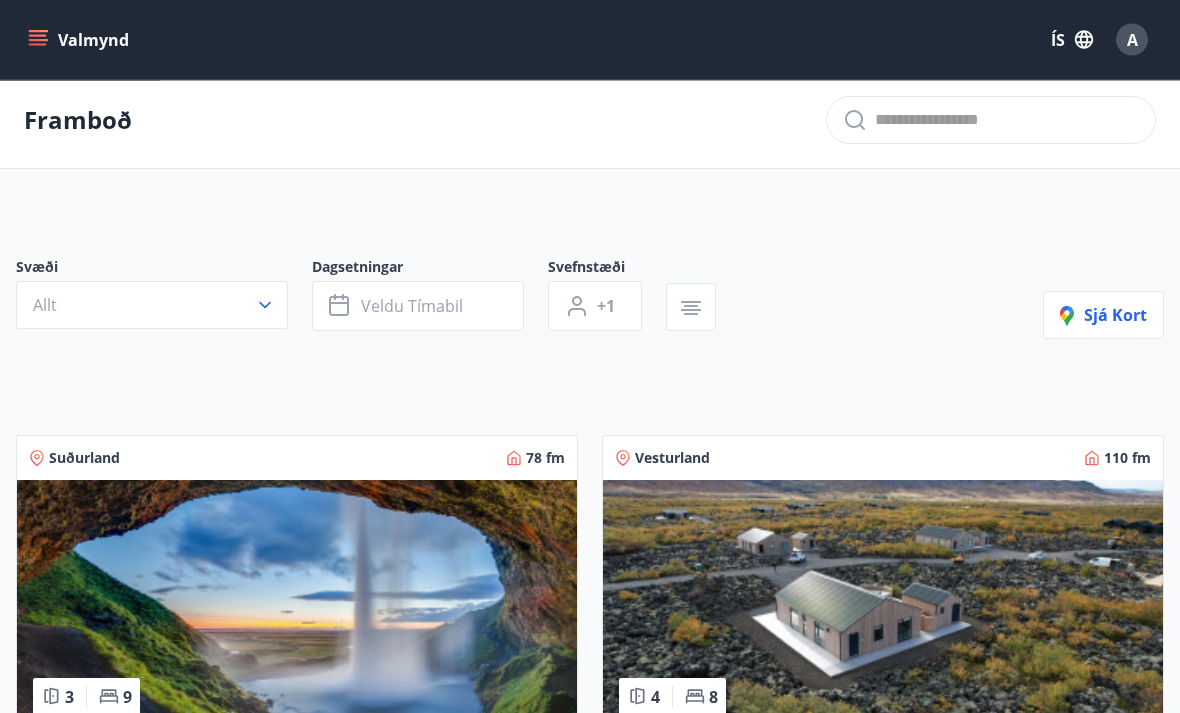 scroll, scrollTop: 0, scrollLeft: 0, axis: both 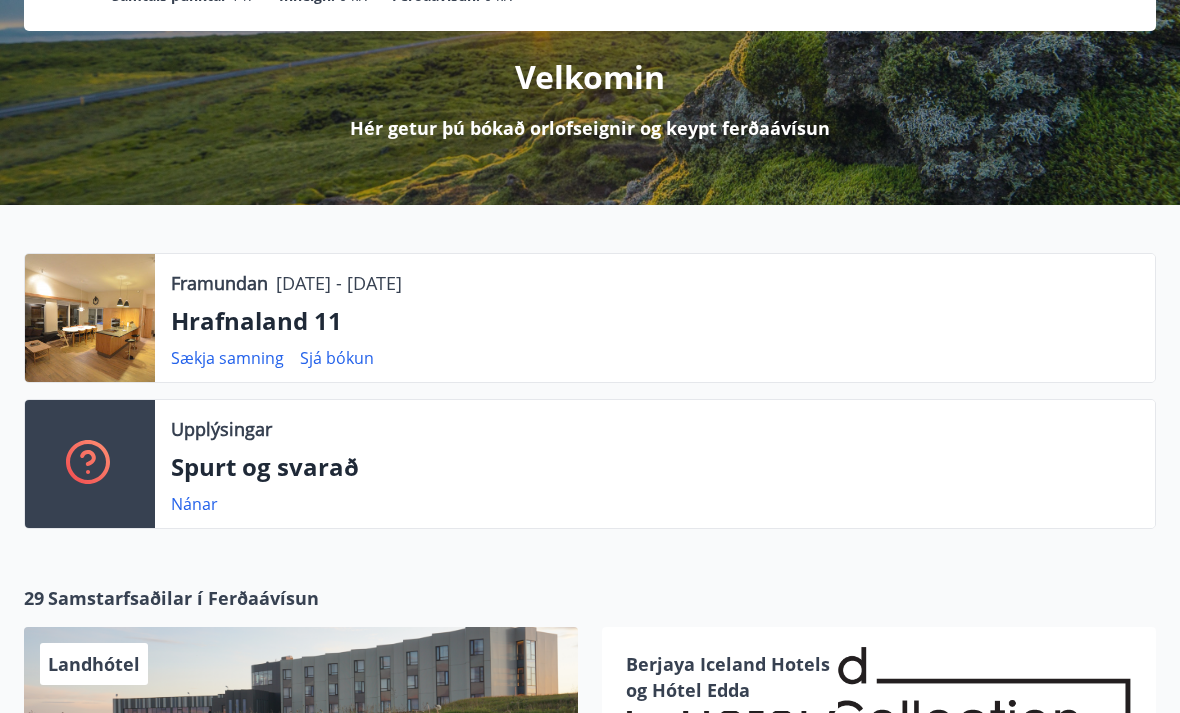 click on "Sækja samning" at bounding box center [227, 358] 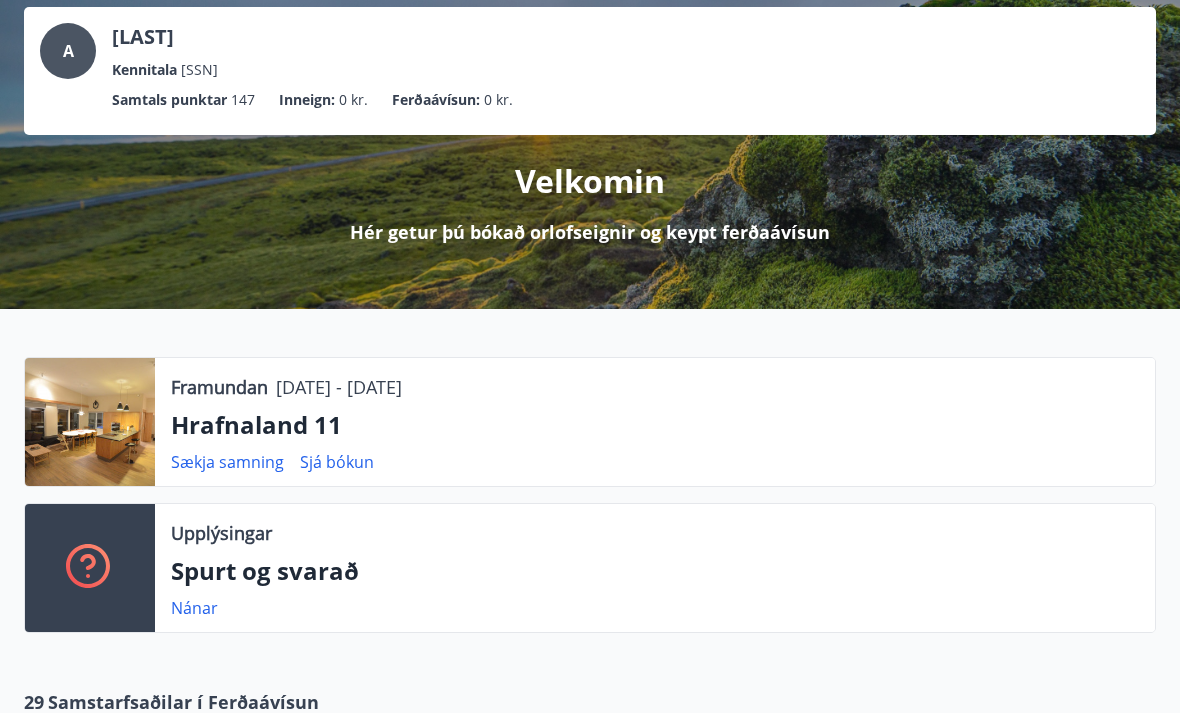scroll, scrollTop: 0, scrollLeft: 0, axis: both 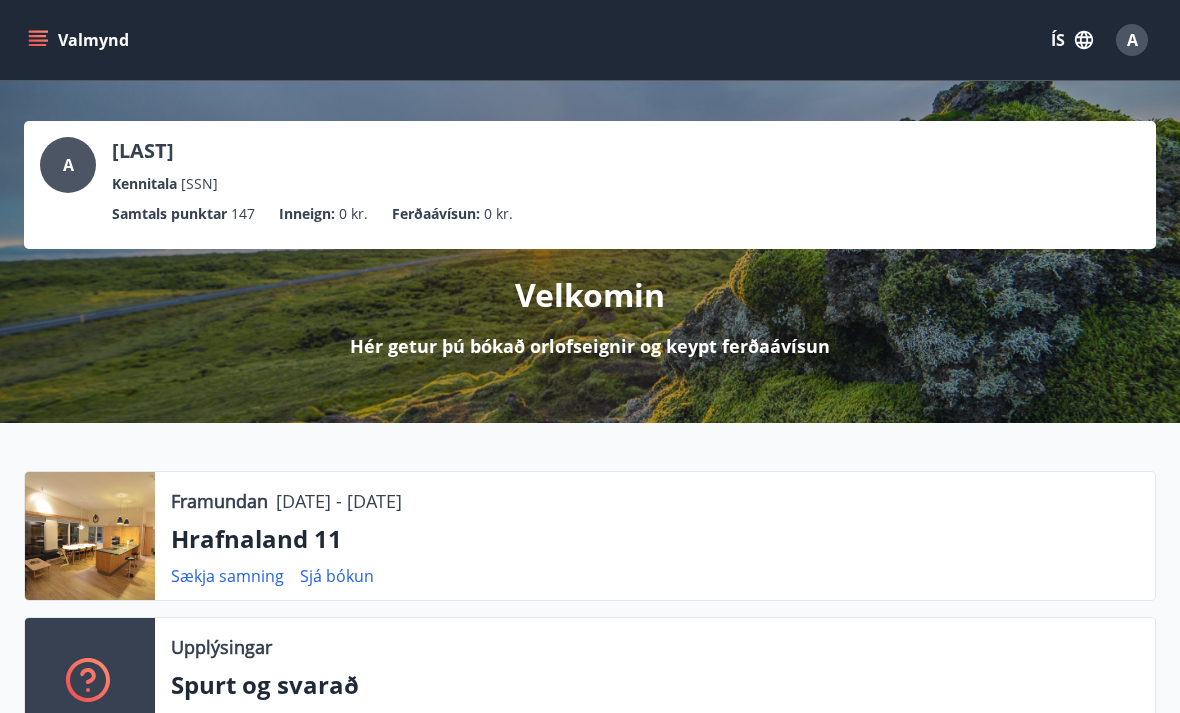 click 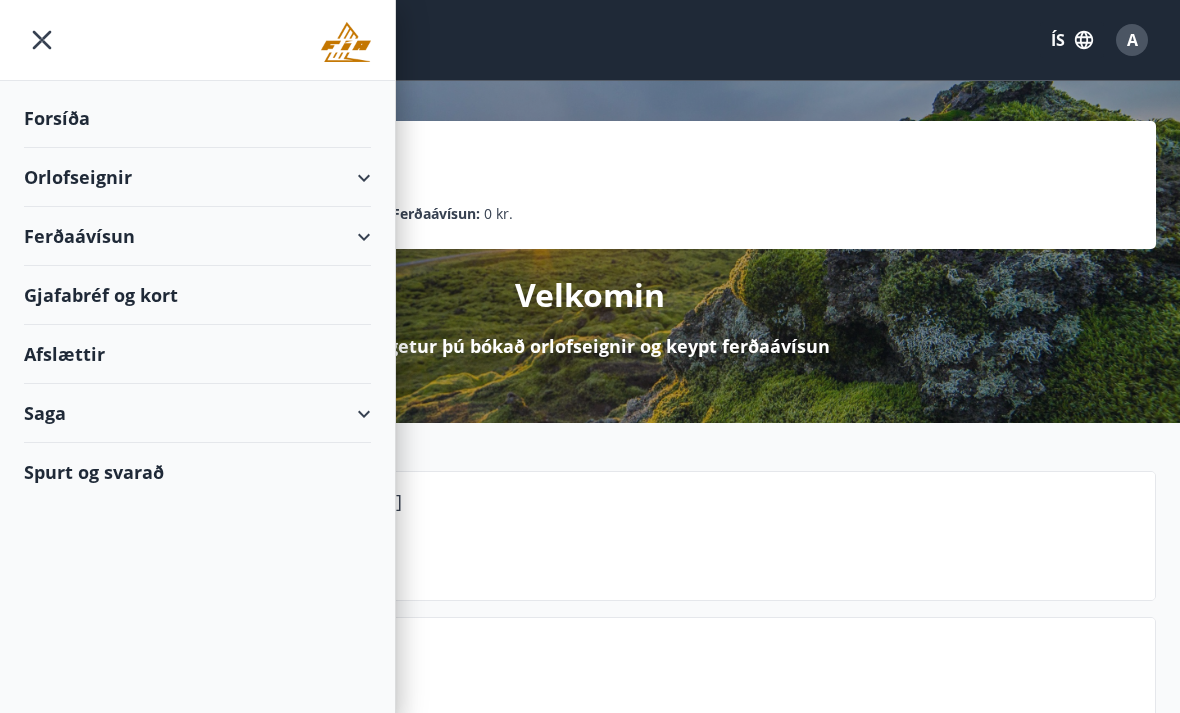 click on "Orlofseignir" at bounding box center [197, 177] 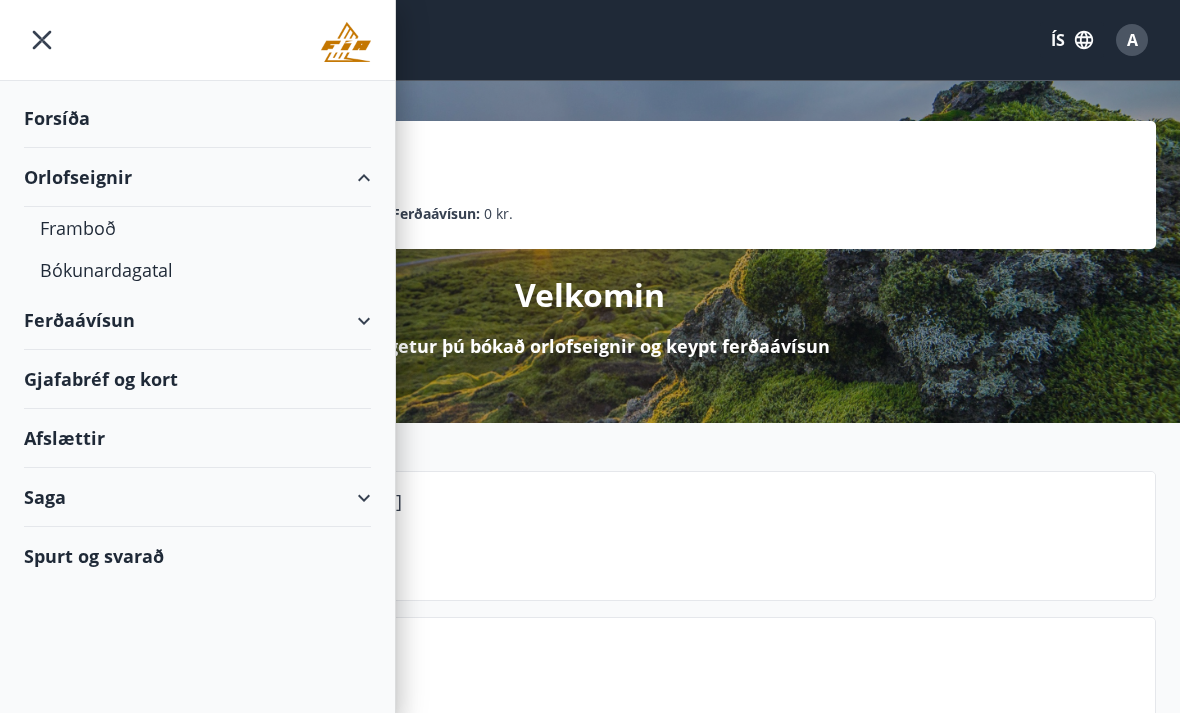 click on "Orlofseignir" at bounding box center (197, 177) 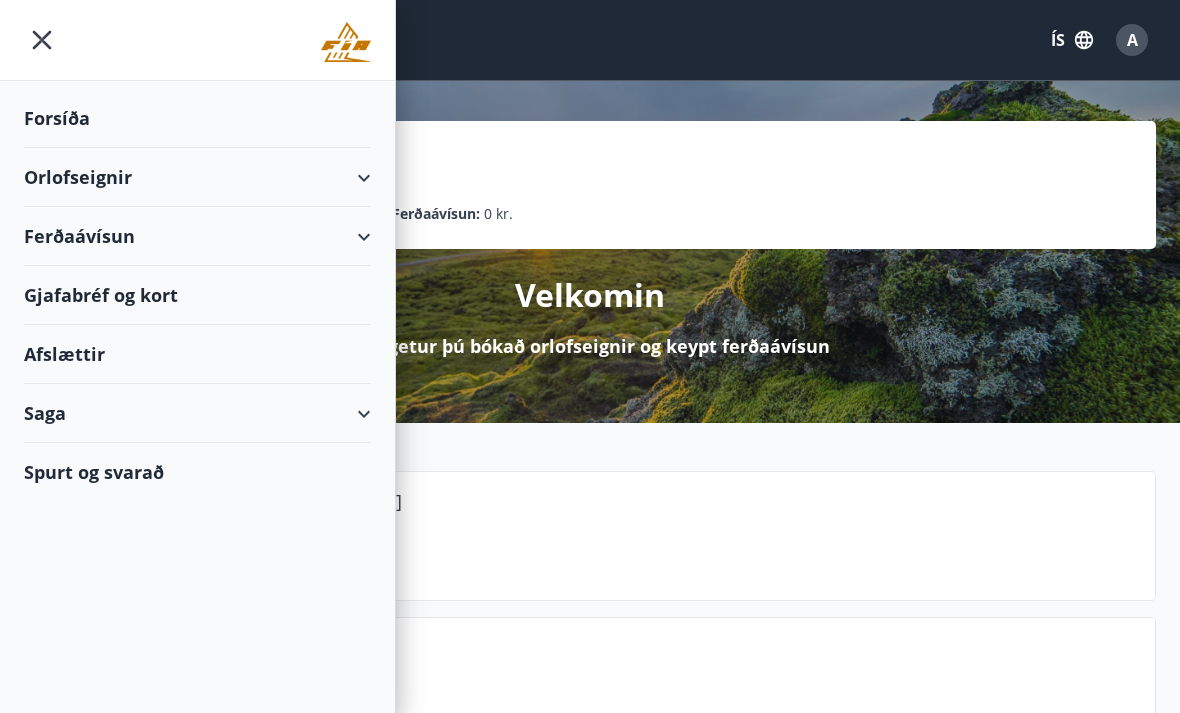 click on "Ferðaávísun" at bounding box center [197, 236] 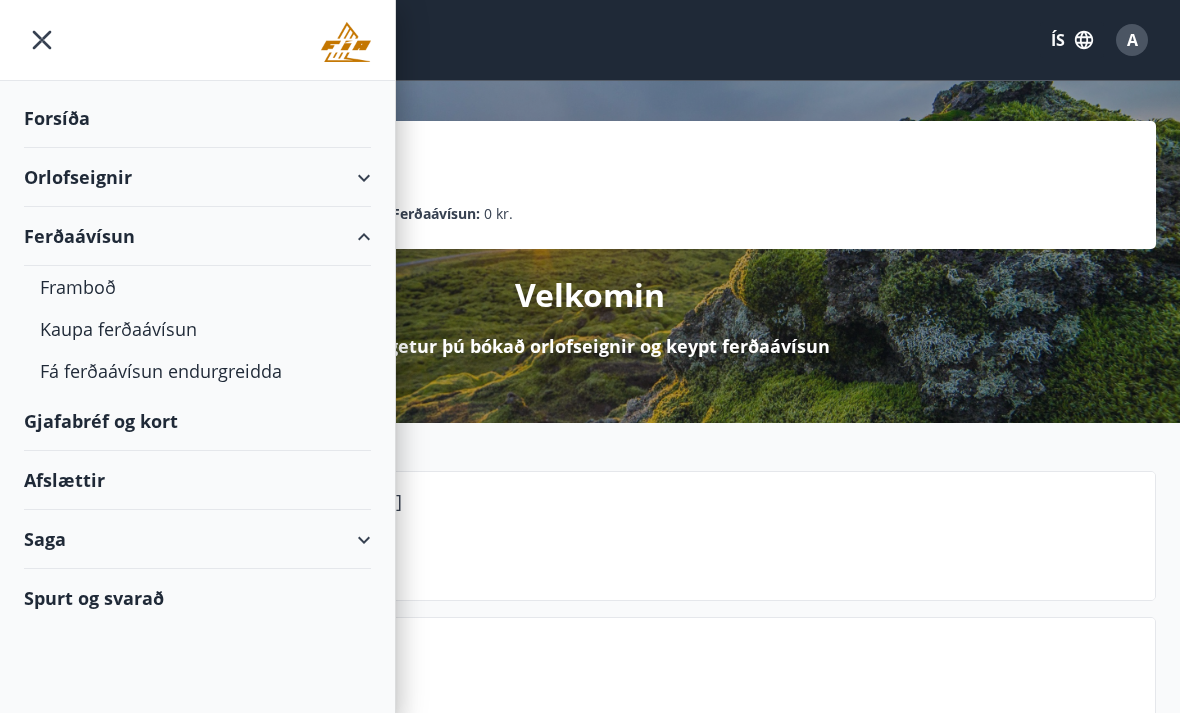 click on "Ferðaávísun" at bounding box center [197, 236] 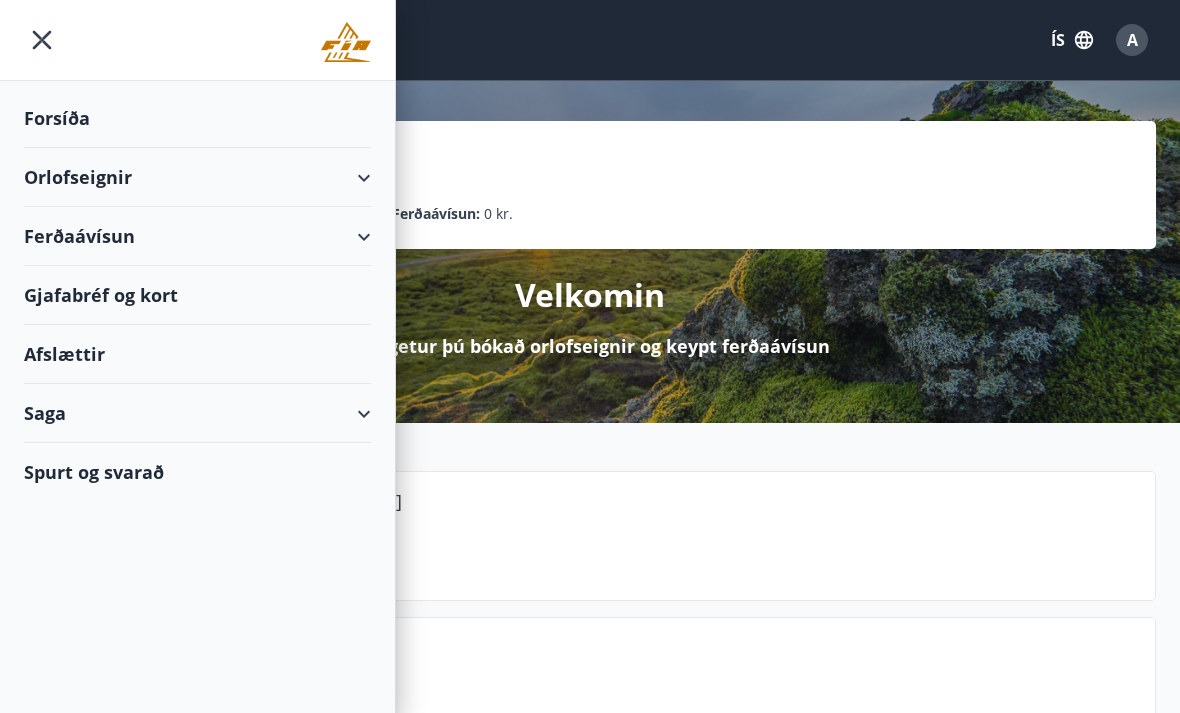 click on "Ferðaávísun" at bounding box center [197, 236] 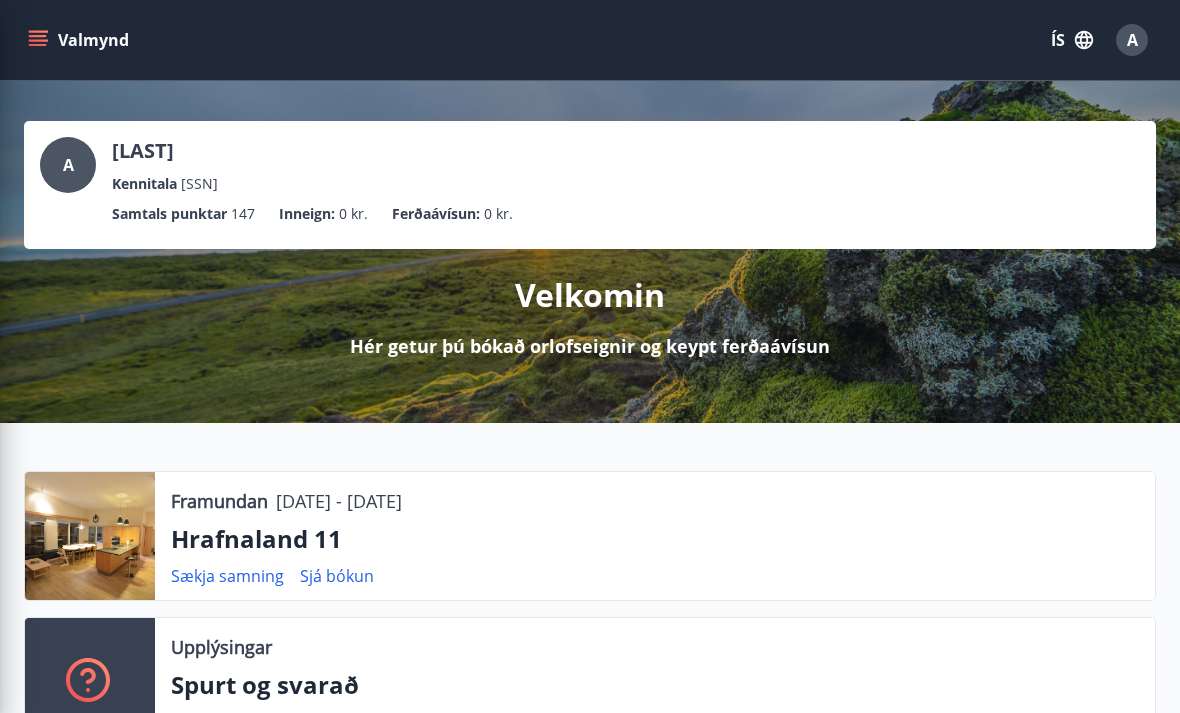 click on "Sækja samning Sjá bókun" at bounding box center (655, 576) 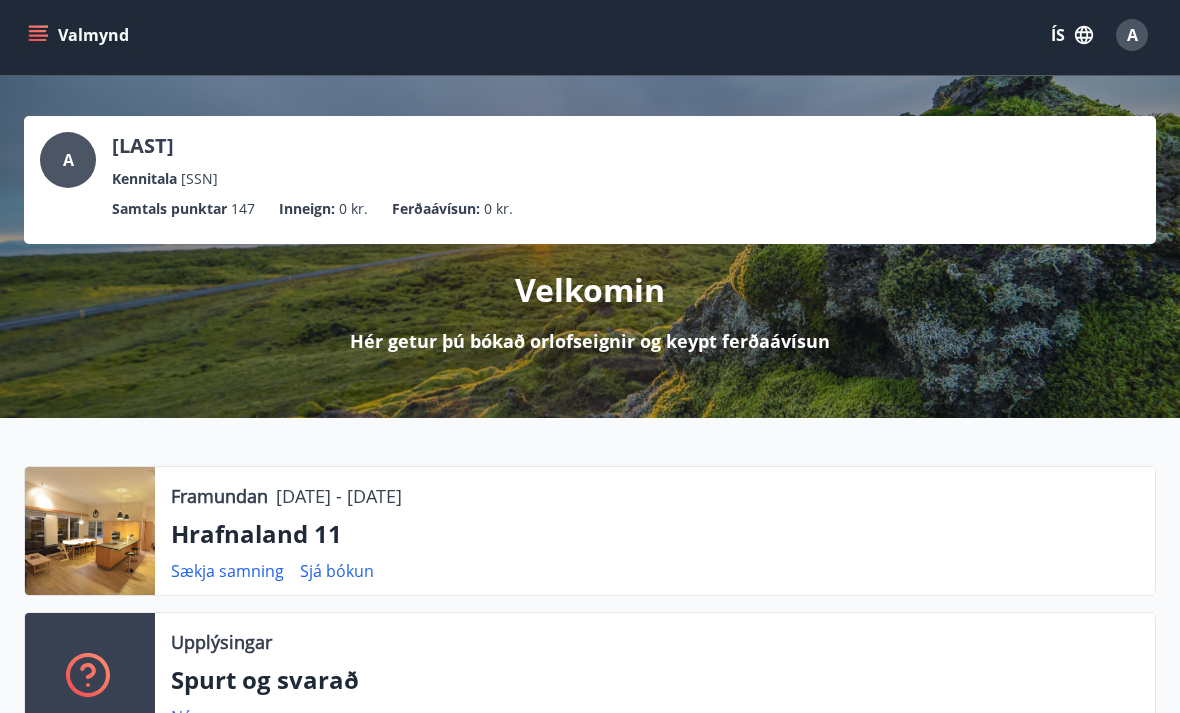 scroll, scrollTop: 5, scrollLeft: 0, axis: vertical 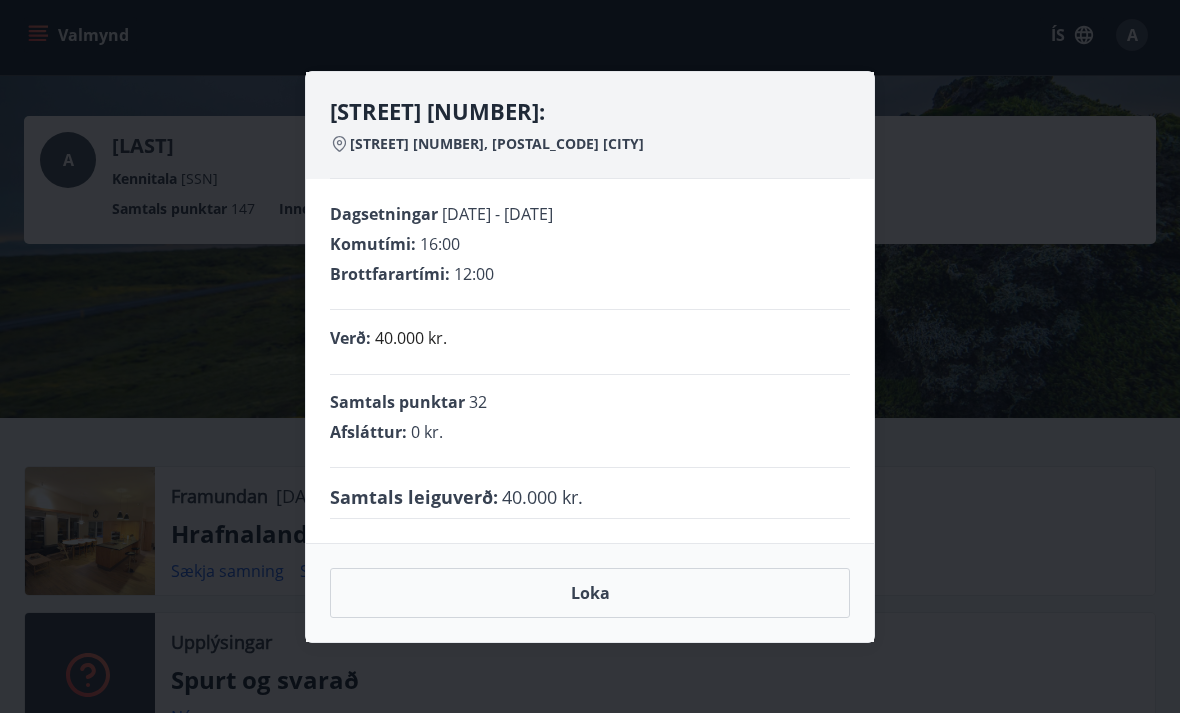 click on "[STREET] [NUMBER]: [STREET] [NUMBER], [POSTAL_CODE] [CITY] Dagsetningar [DATE] - [DATE] Komutími : 16:00 Brottfarartími : 12:00 Verð : 40.000 kr. Samtals punktar 32 Afsláttur : 0 kr. Samtals leiguverð : 40.000 kr. Loka" at bounding box center [590, 356] 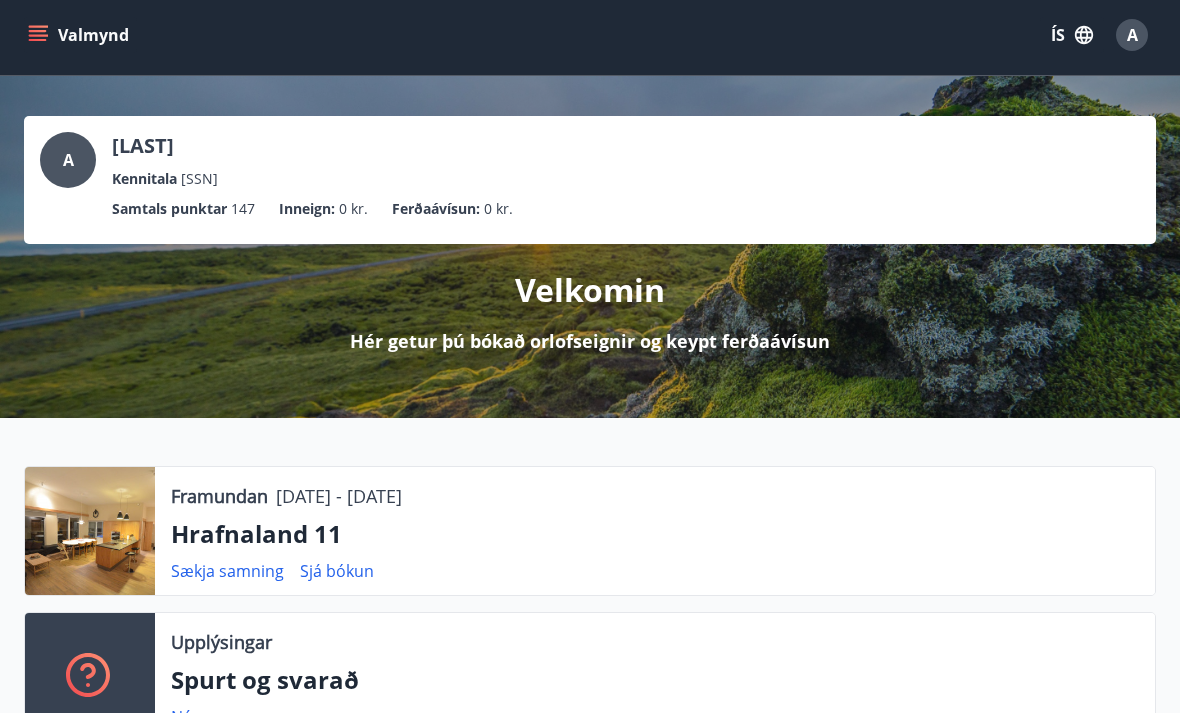 click on "Sækja samning" at bounding box center (227, 571) 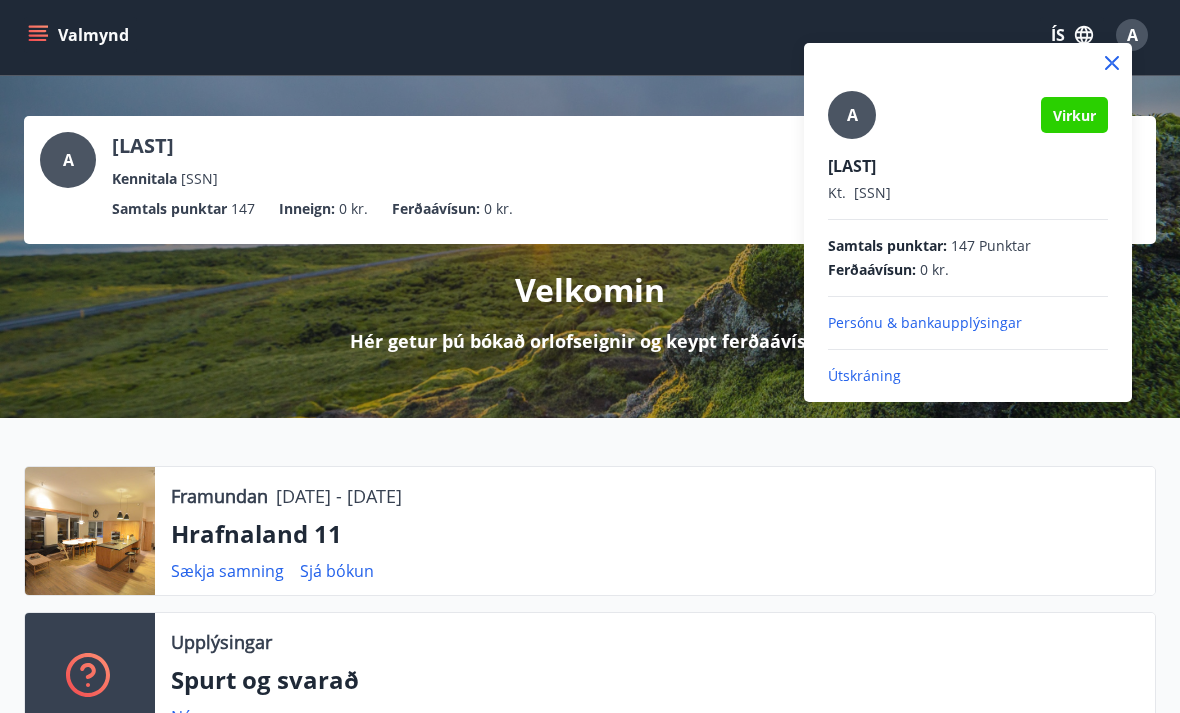 click at bounding box center [590, 356] 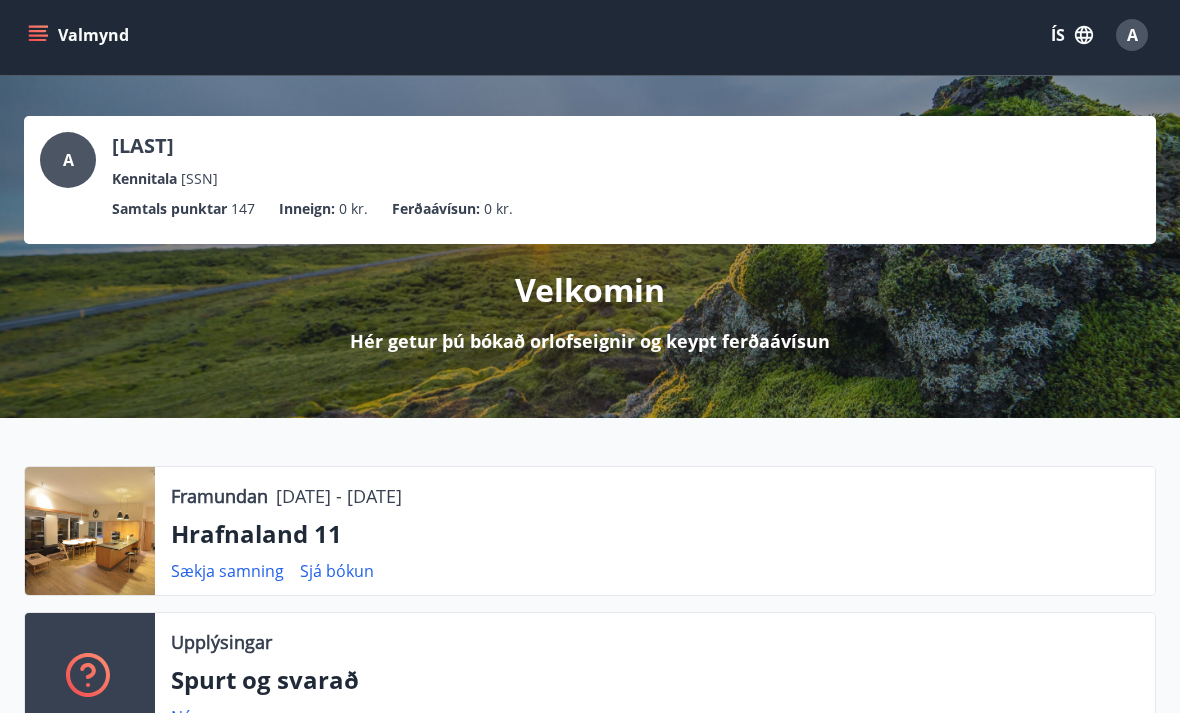 click 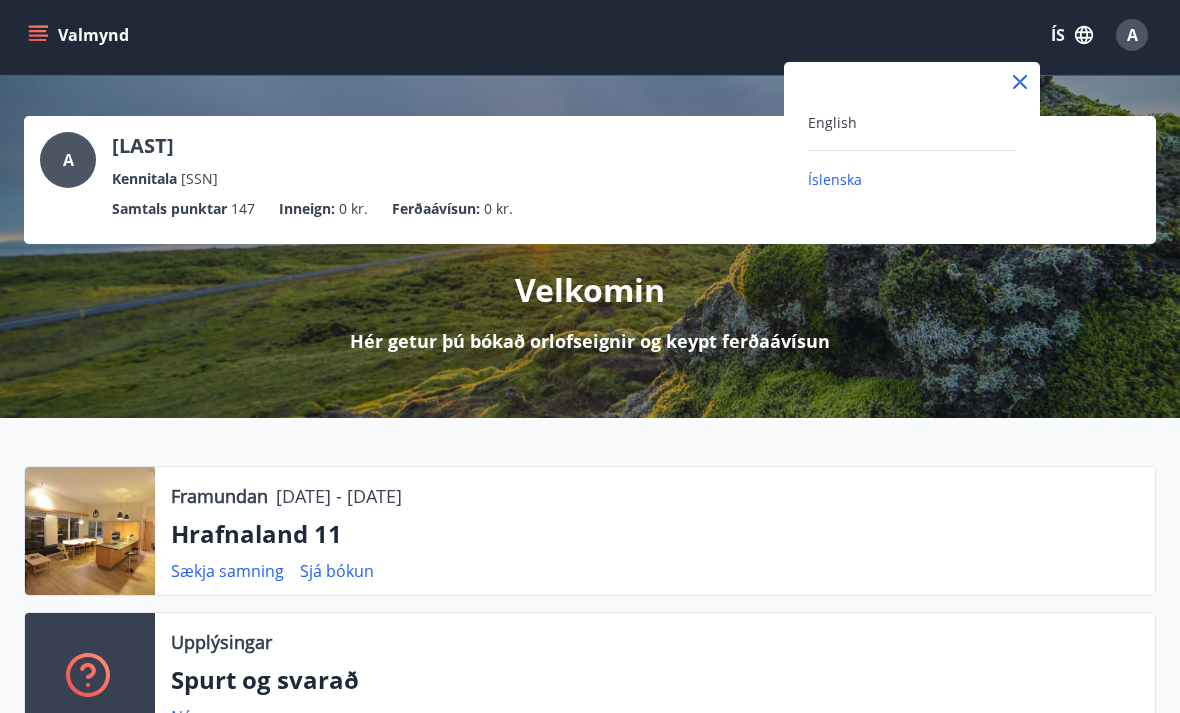 click at bounding box center [590, 356] 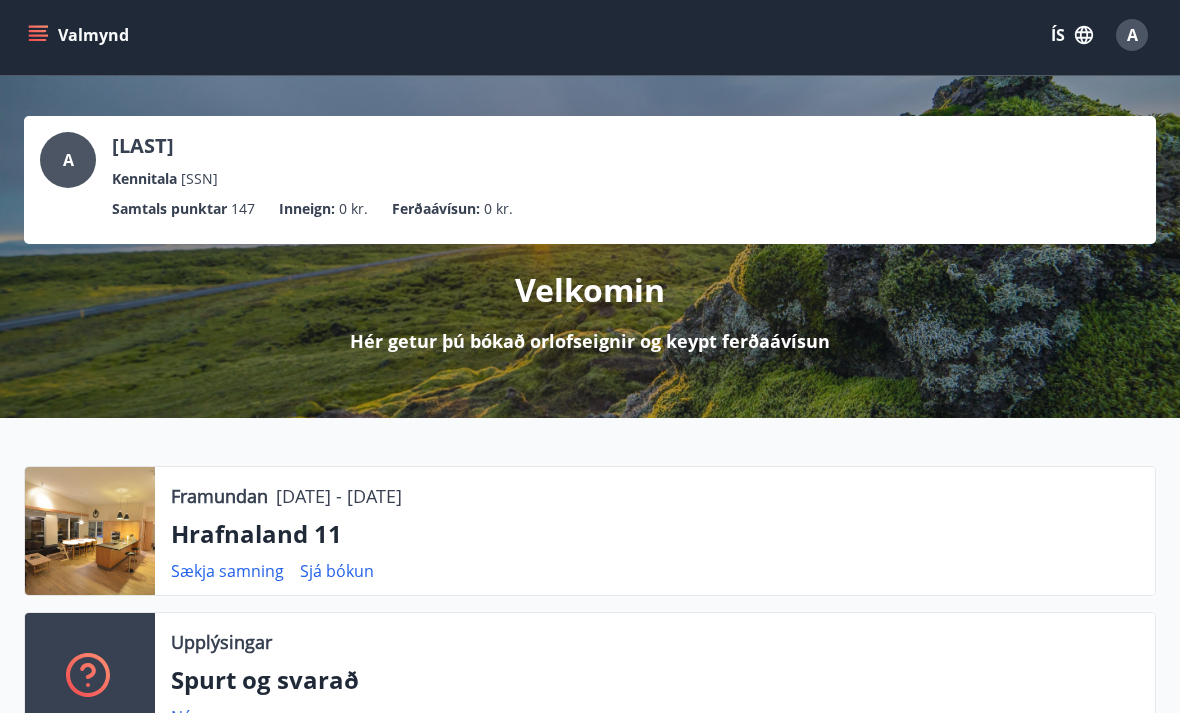 click on "A [LAST] [LAST] Kennitala [SSN]" at bounding box center (590, 161) 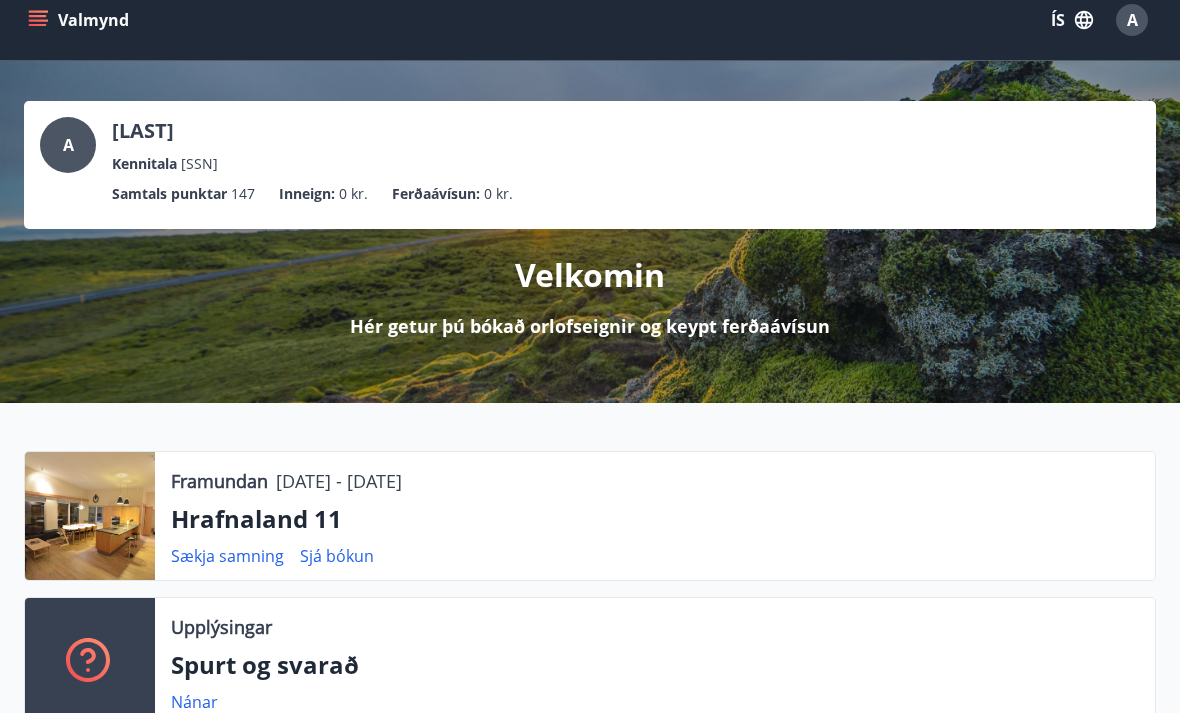 scroll, scrollTop: 98, scrollLeft: 0, axis: vertical 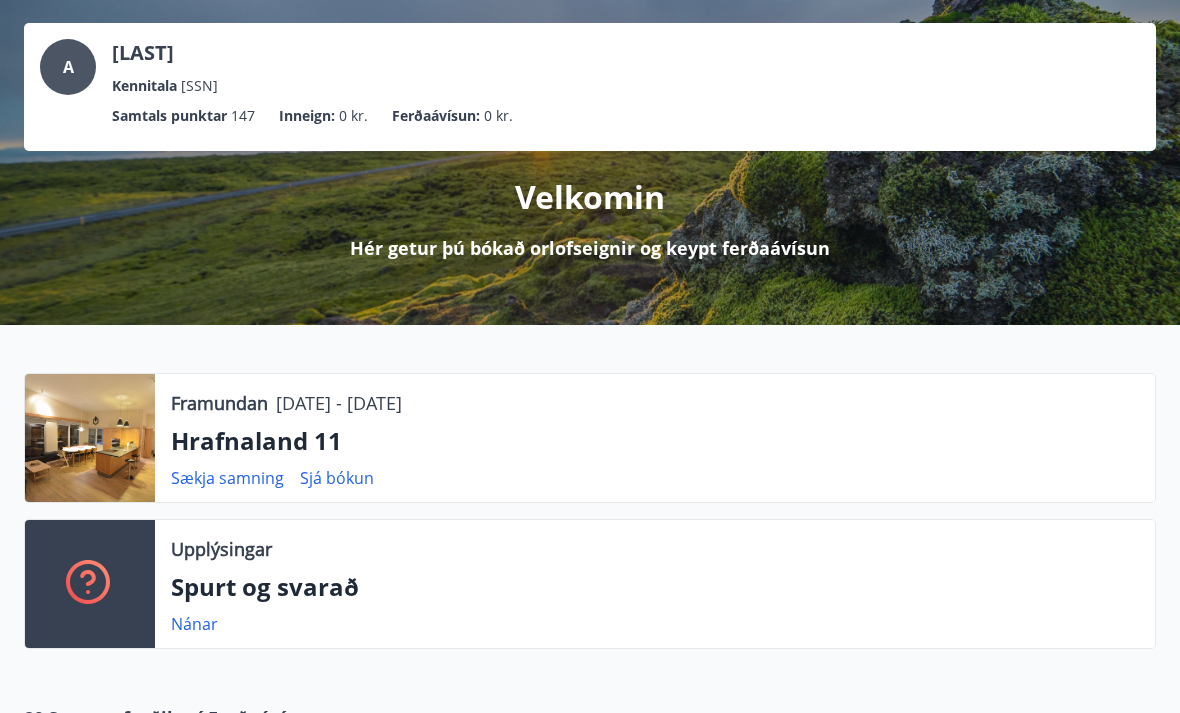 click on "Nánar" at bounding box center [194, 624] 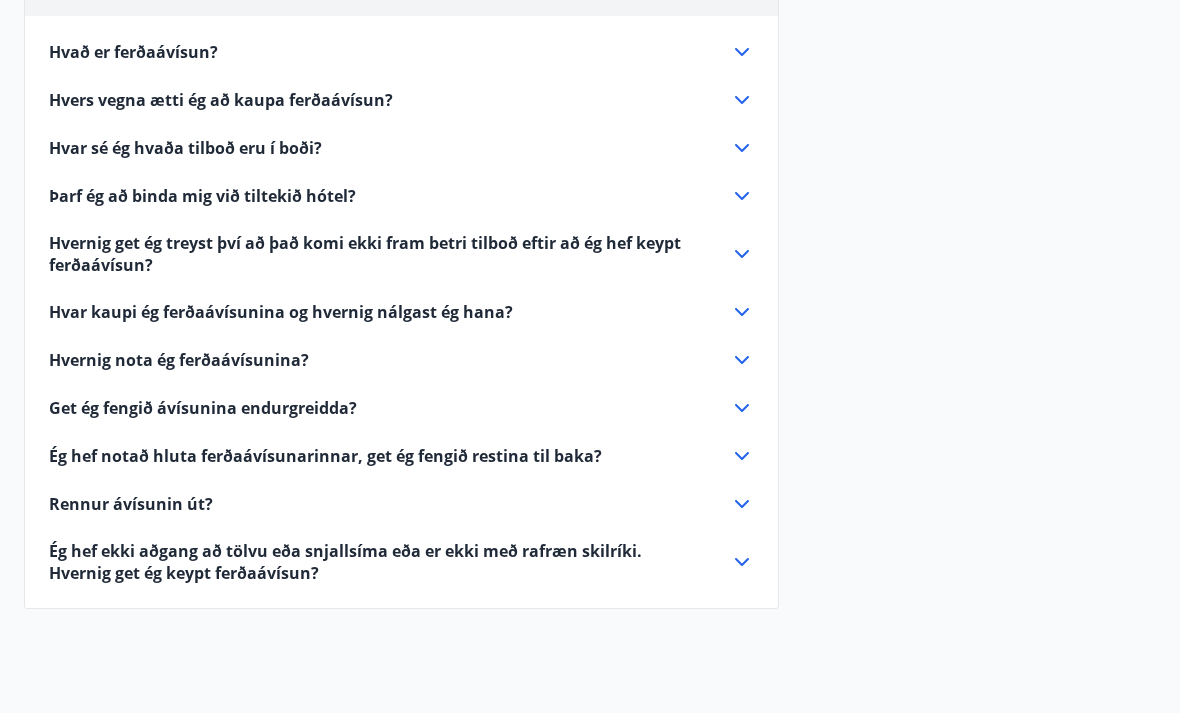 scroll, scrollTop: 759, scrollLeft: 0, axis: vertical 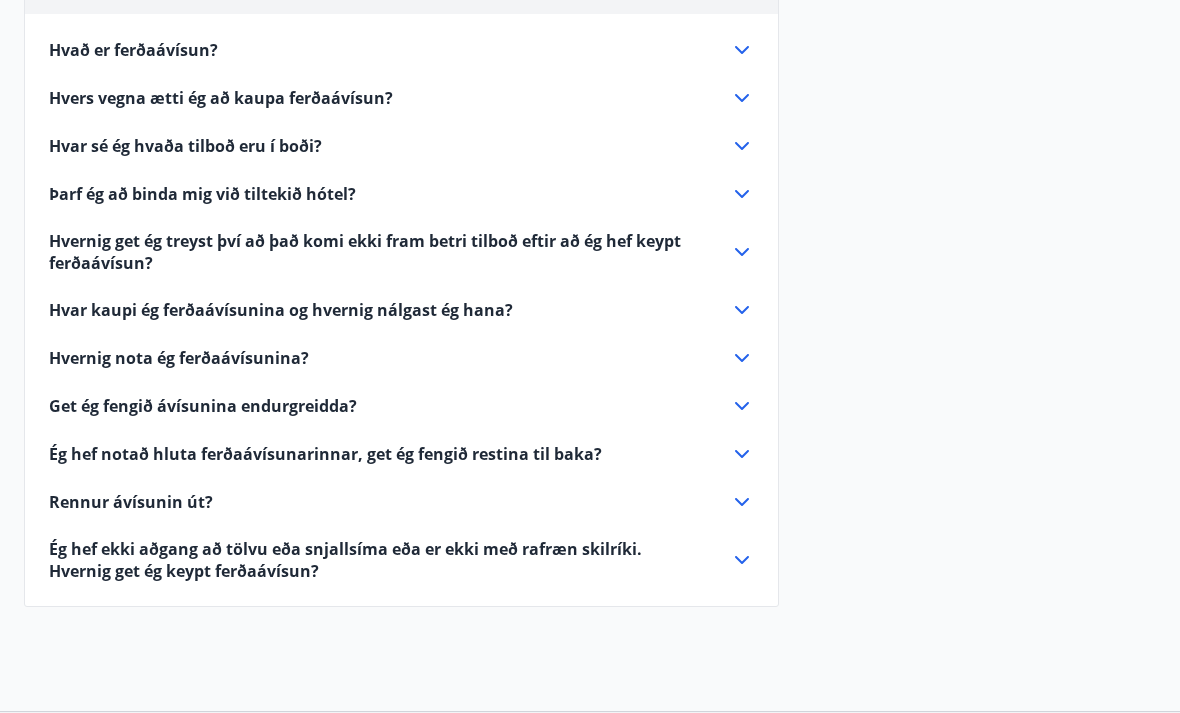 click 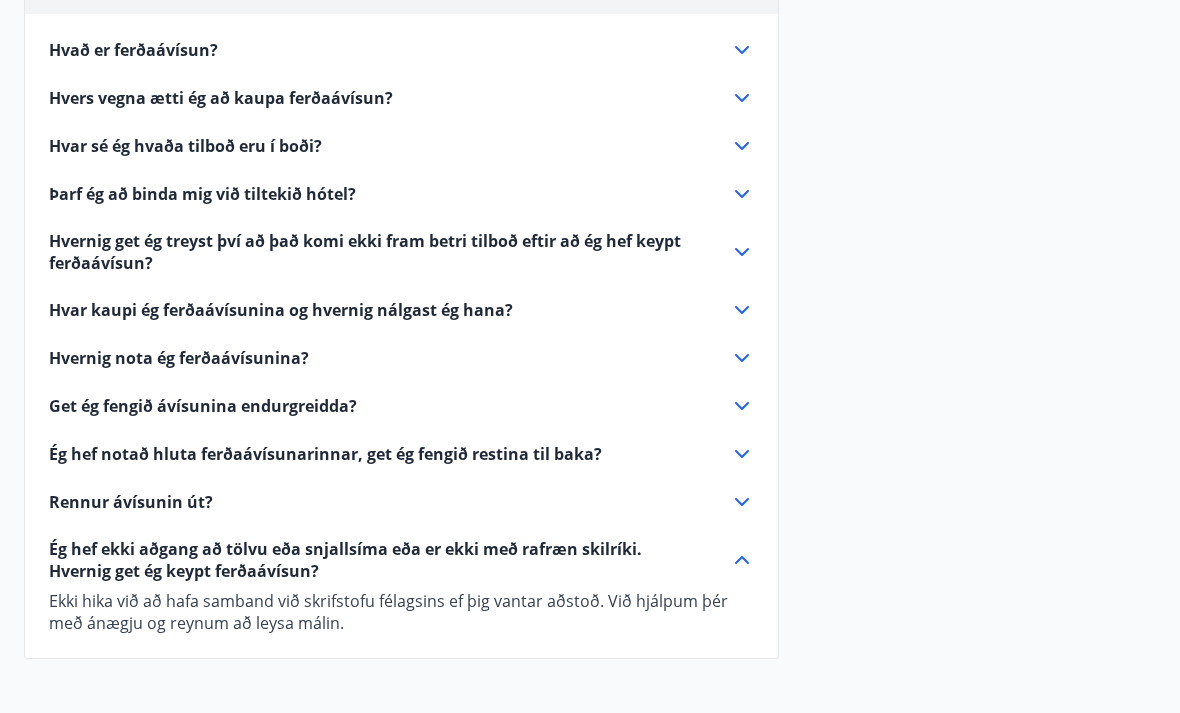 click 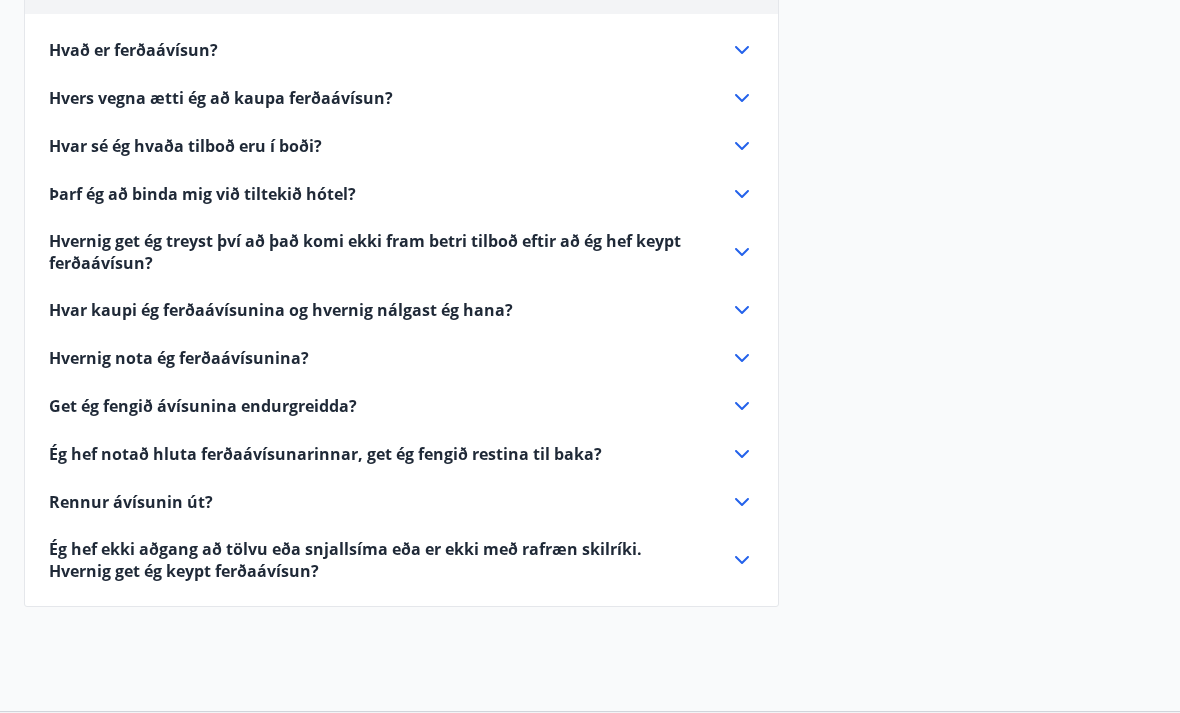 click on "Ég hef notað hluta ferðaávísunarinnar, get ég fengið restina til baka?" at bounding box center (325, 454) 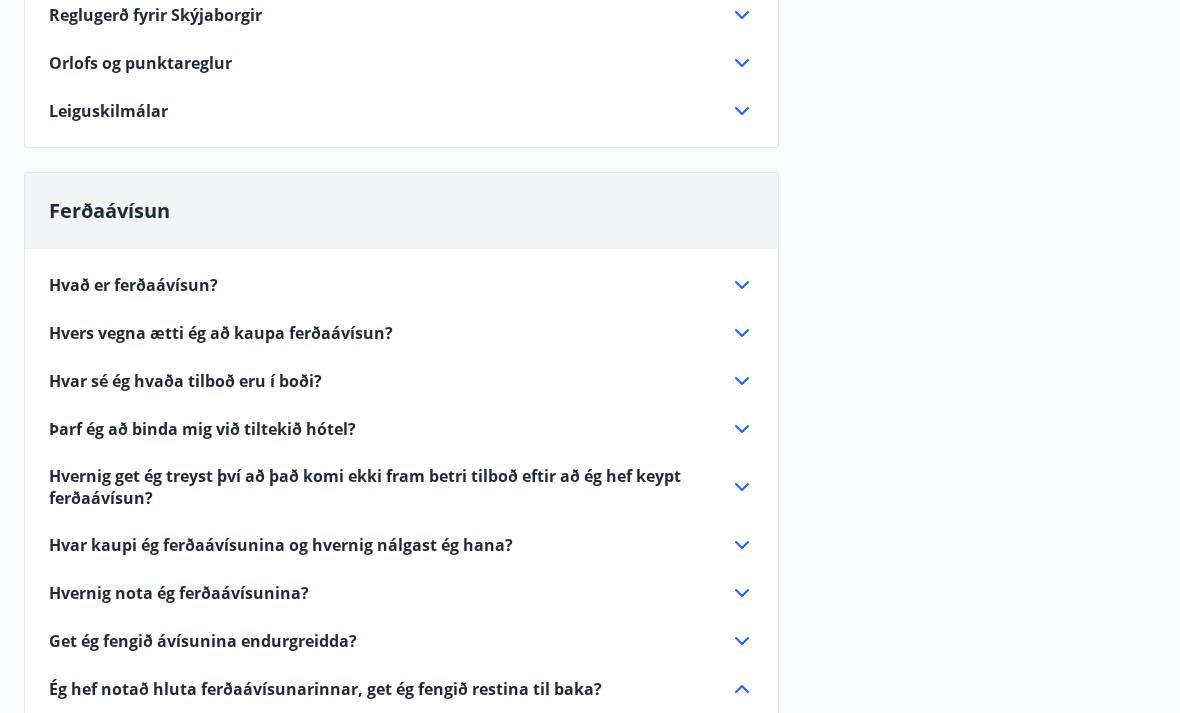 scroll, scrollTop: 519, scrollLeft: 0, axis: vertical 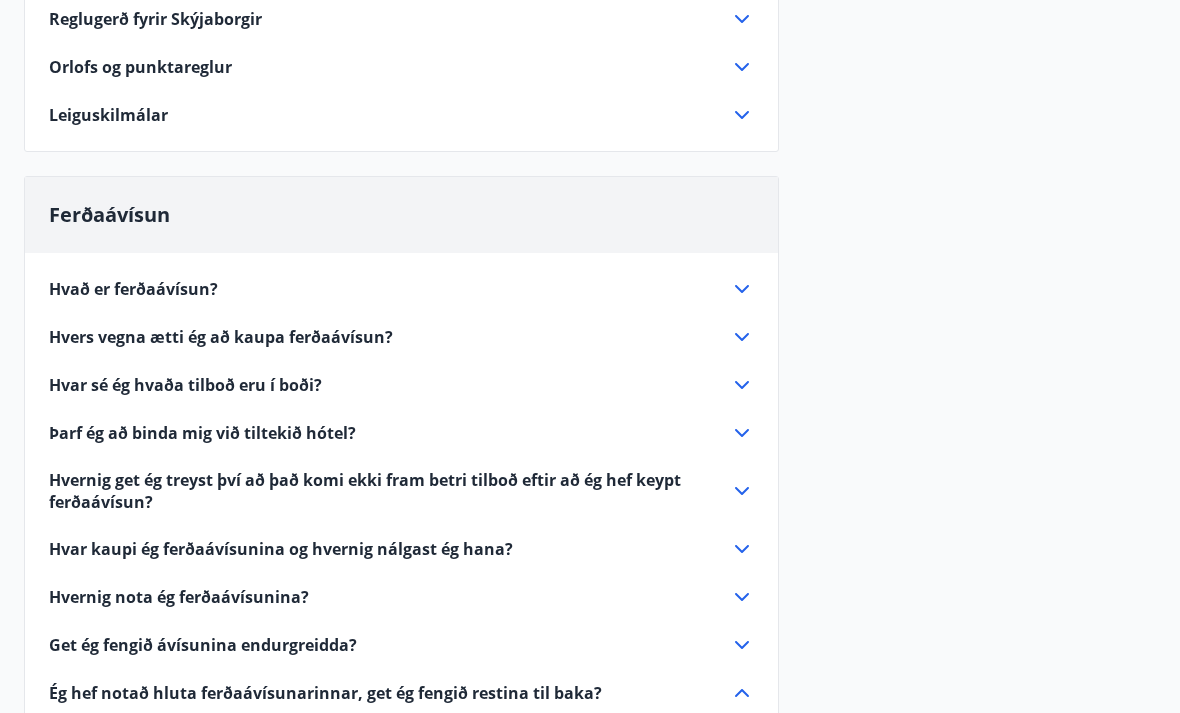 click 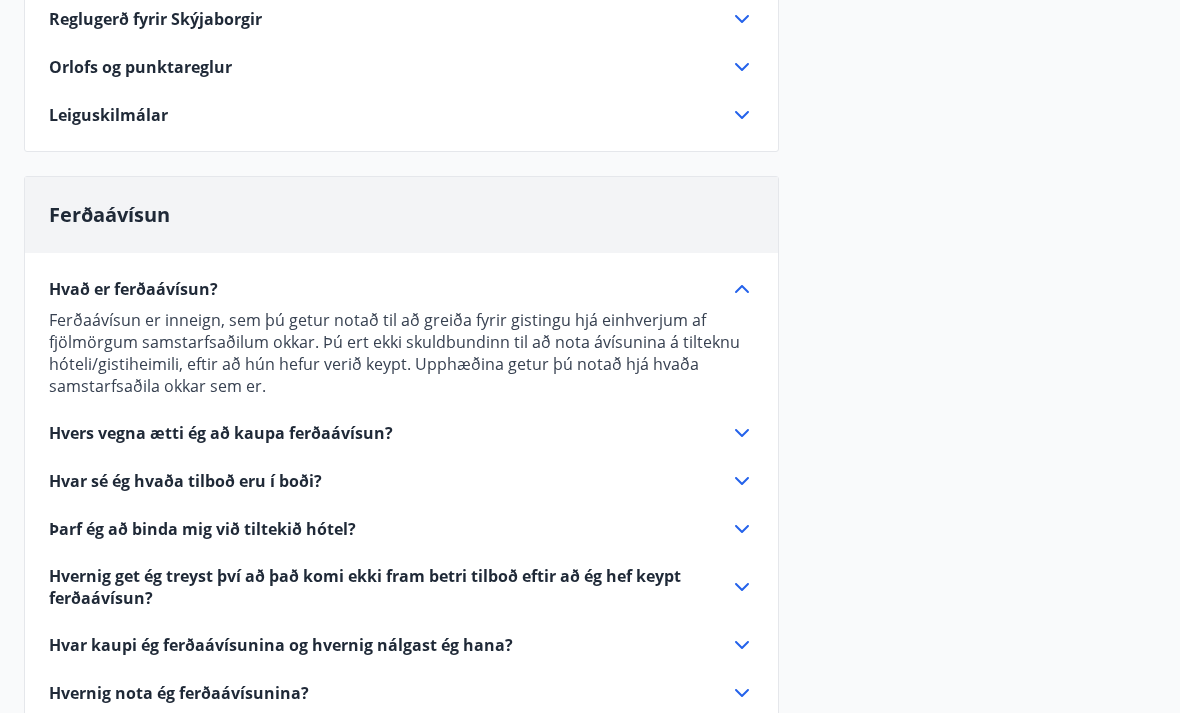 click 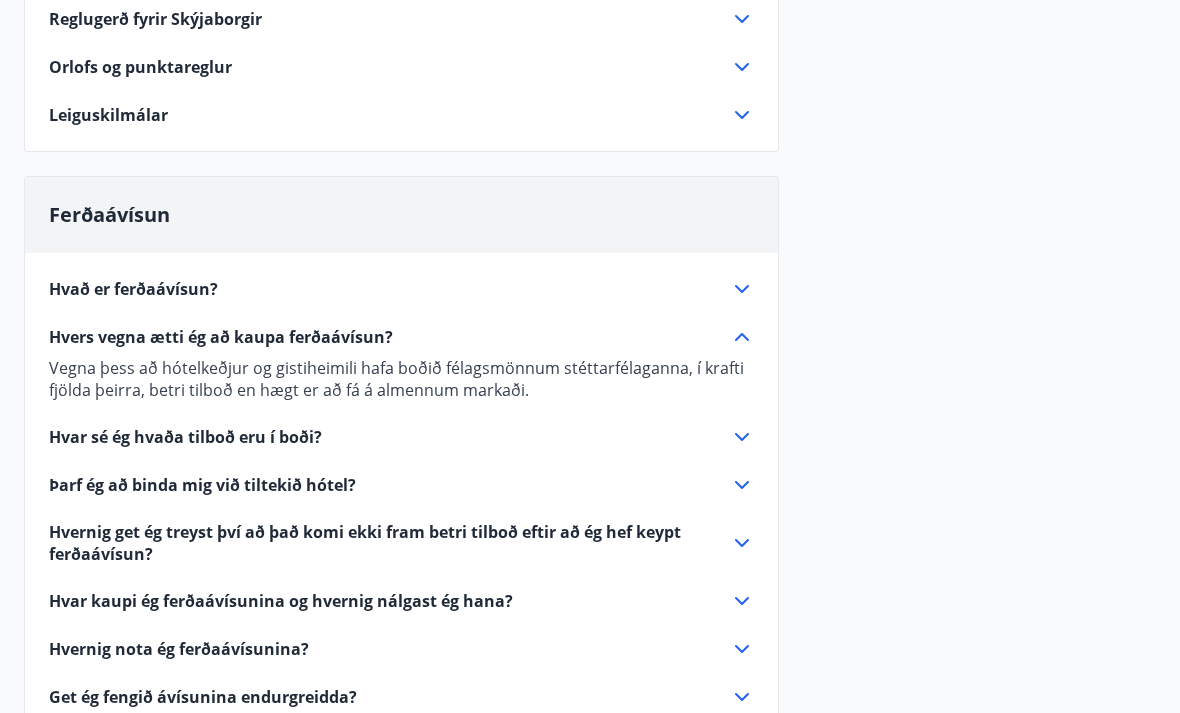 click 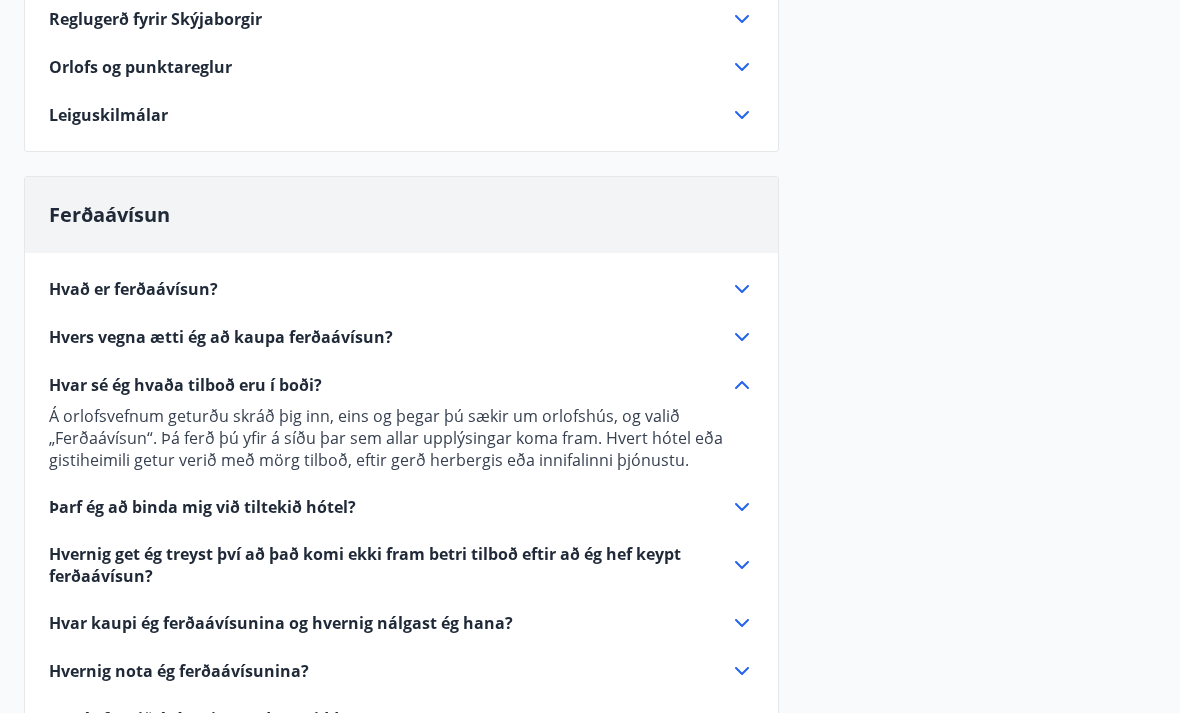 click 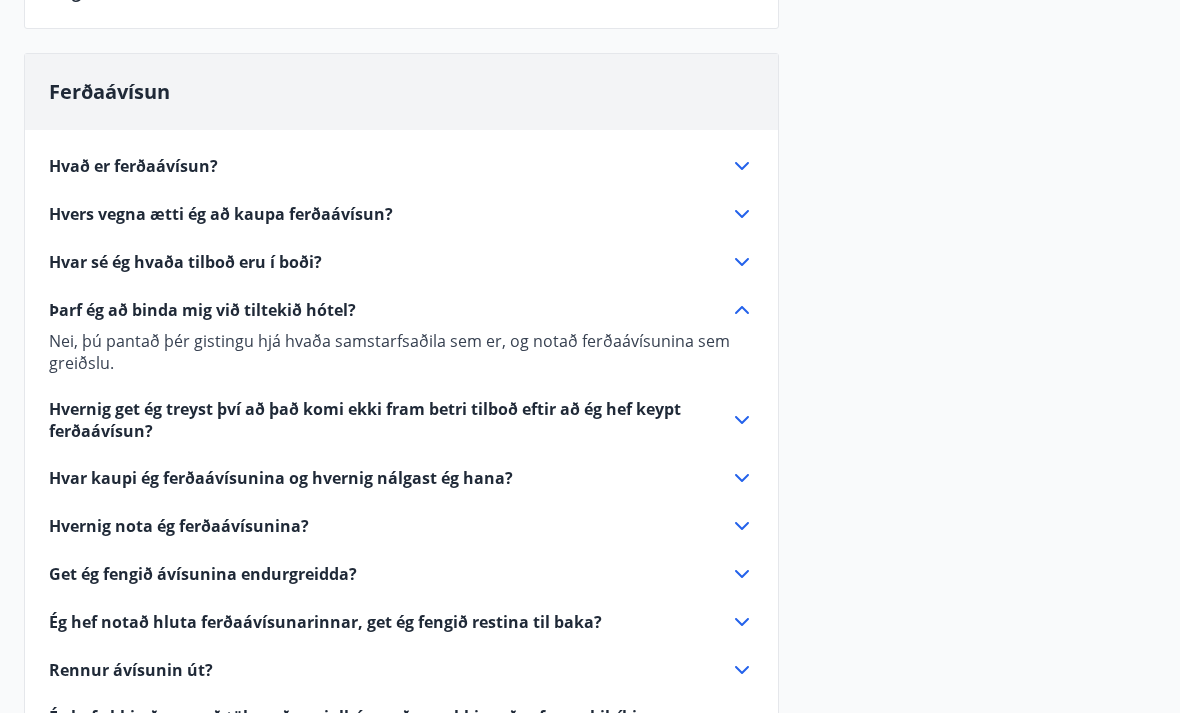 click 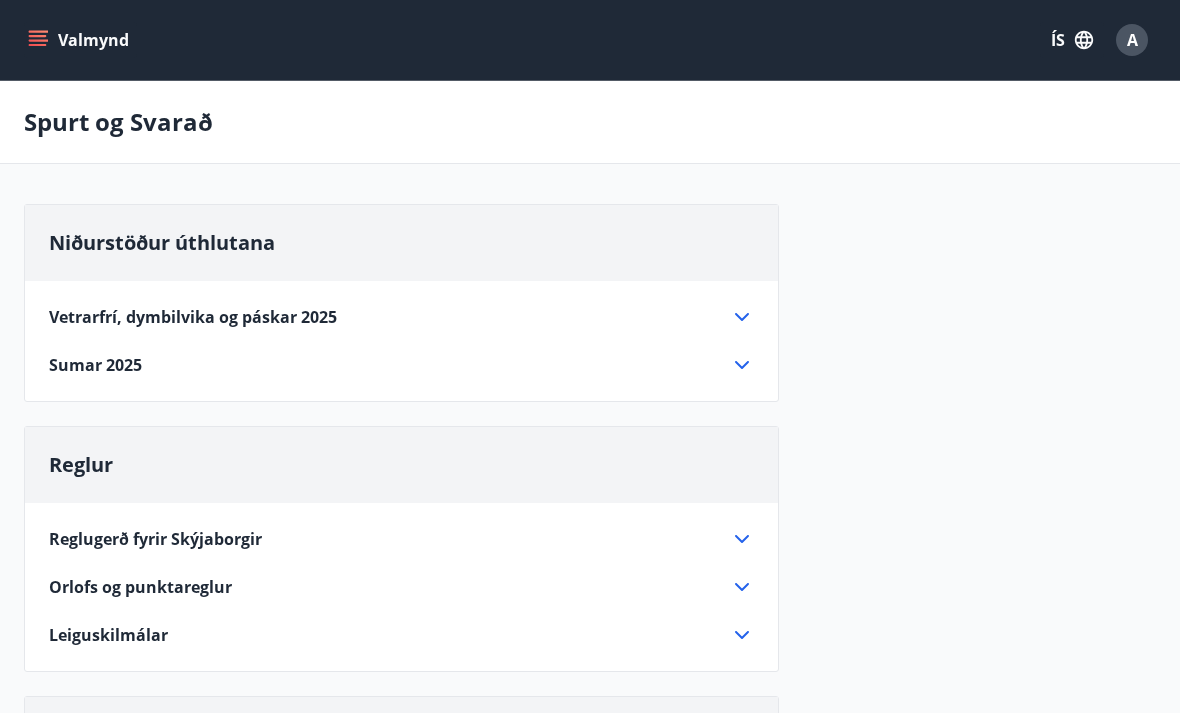 scroll, scrollTop: 0, scrollLeft: 0, axis: both 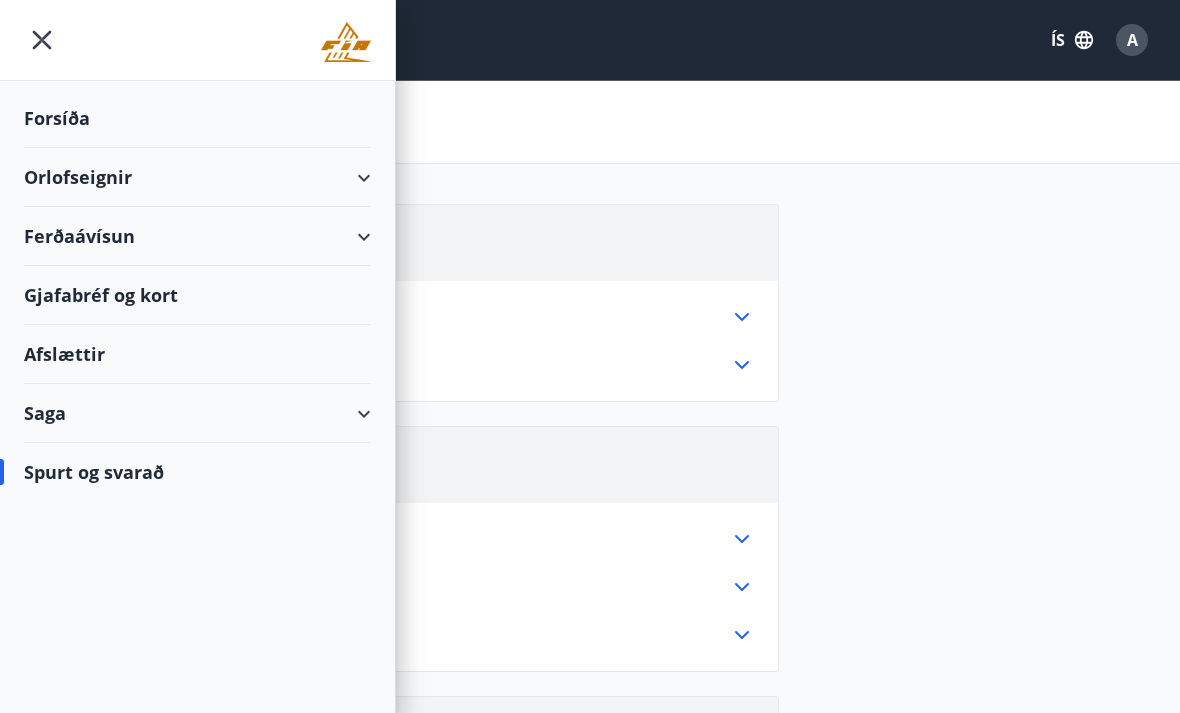 click on "Orlofseignir" at bounding box center [197, 177] 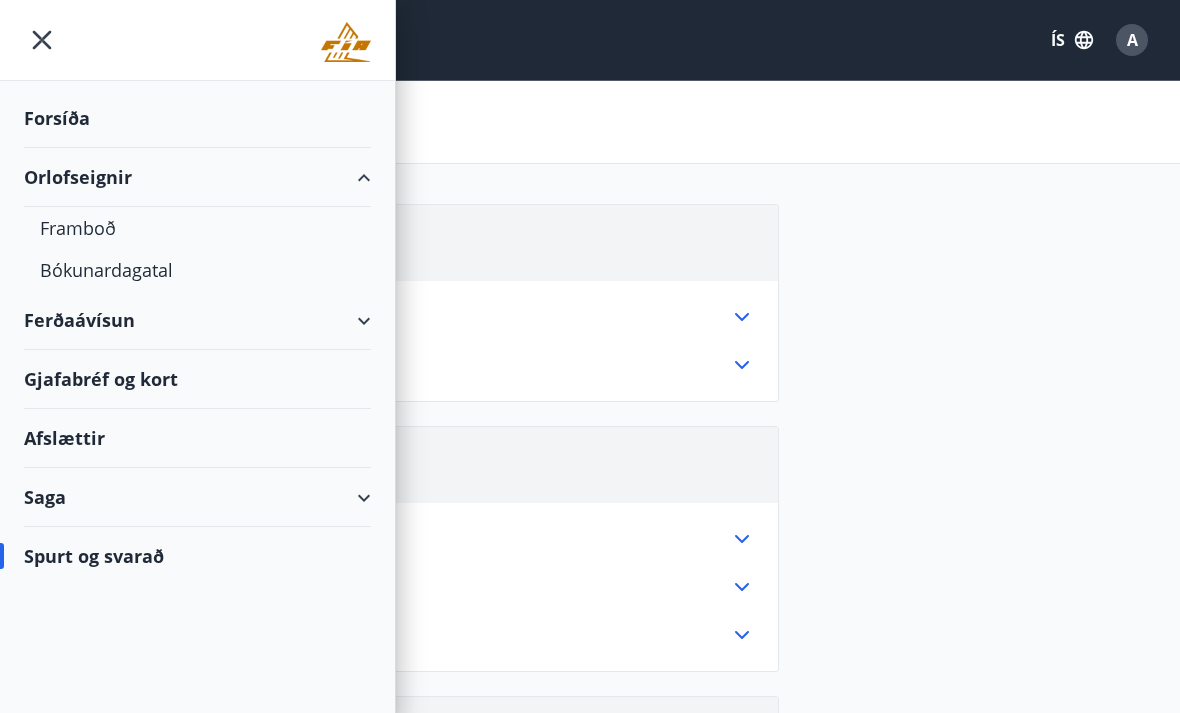 click on "Framboð" at bounding box center [197, 228] 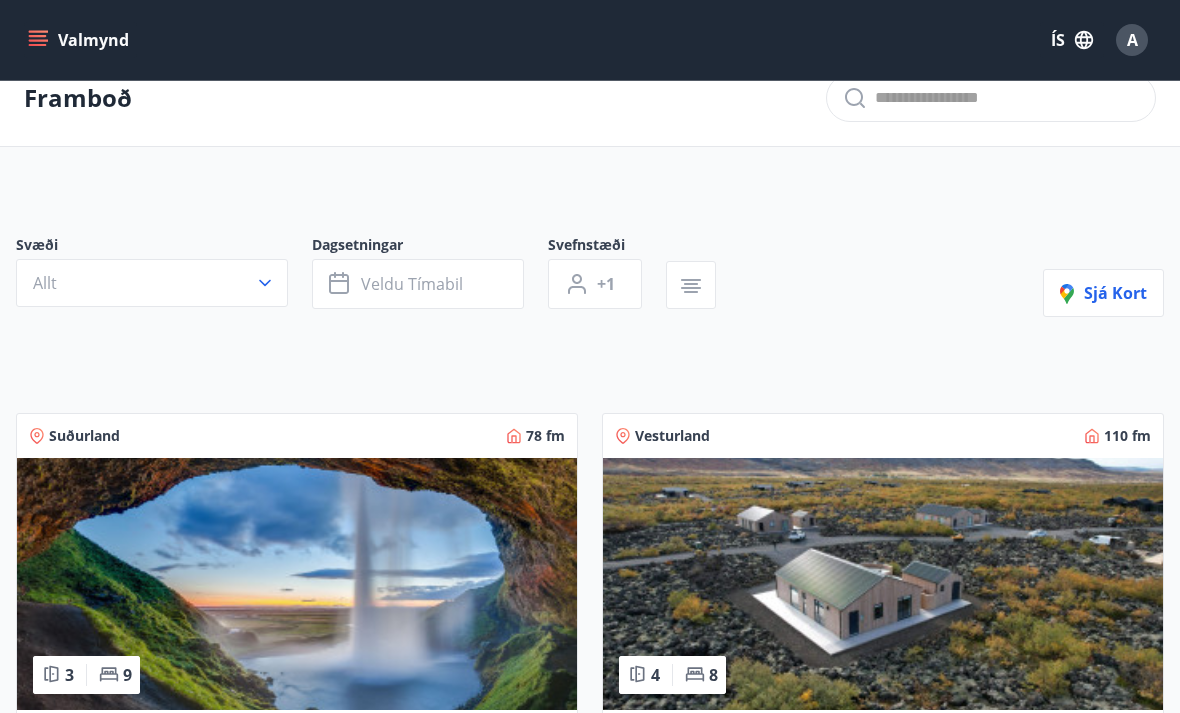 scroll, scrollTop: 31, scrollLeft: 0, axis: vertical 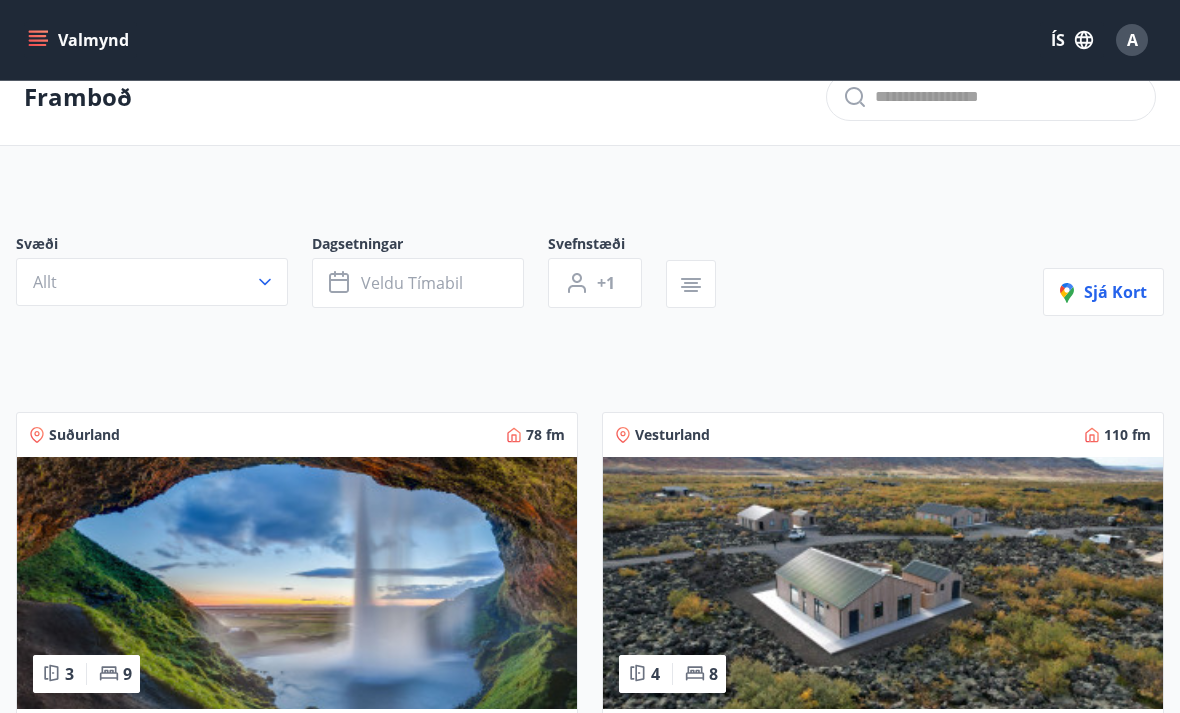 click 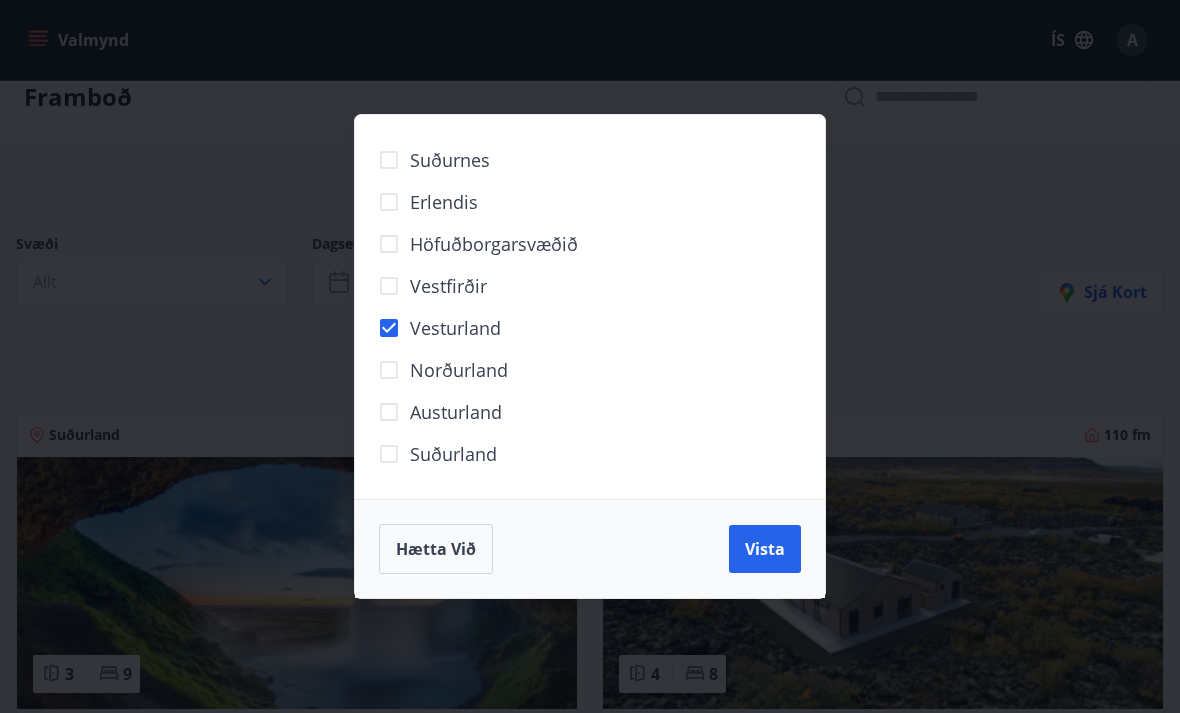 click on "Suðurnes Erlendis Höfuðborgarsvæðið Vestfirðir Vesturland Norðurland Austurland Suðurland Hætta við Vista" at bounding box center [590, 356] 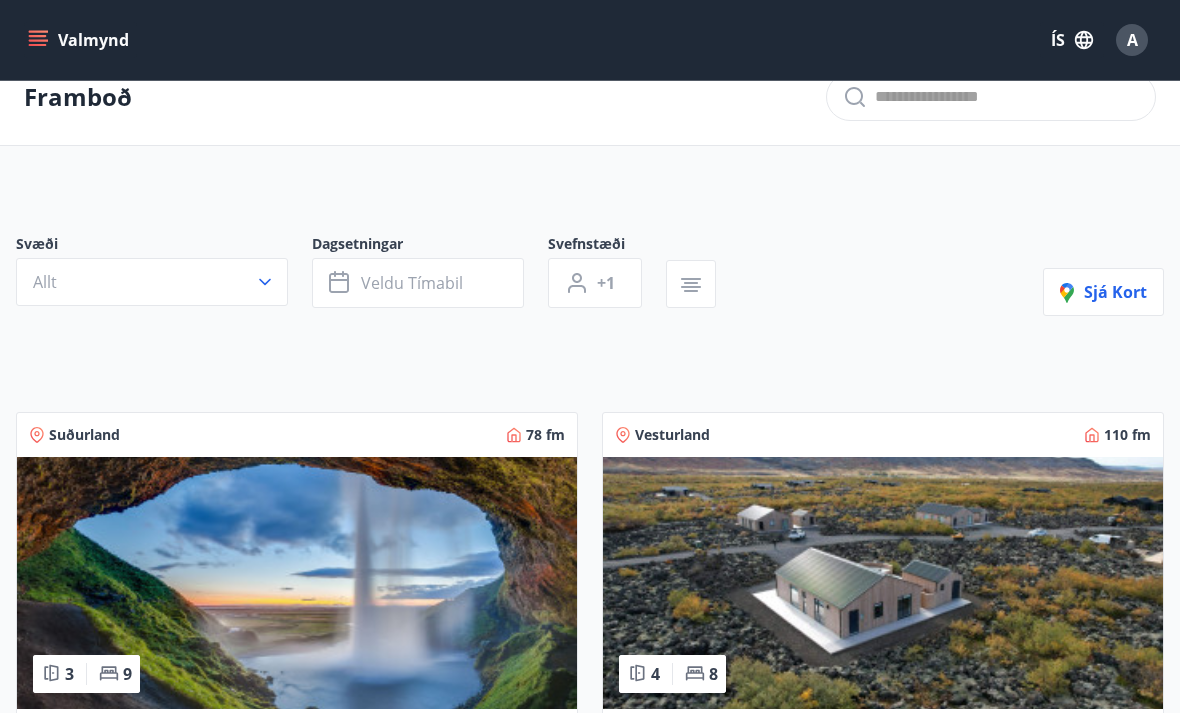 click on "Veldu tímabil" at bounding box center [412, 283] 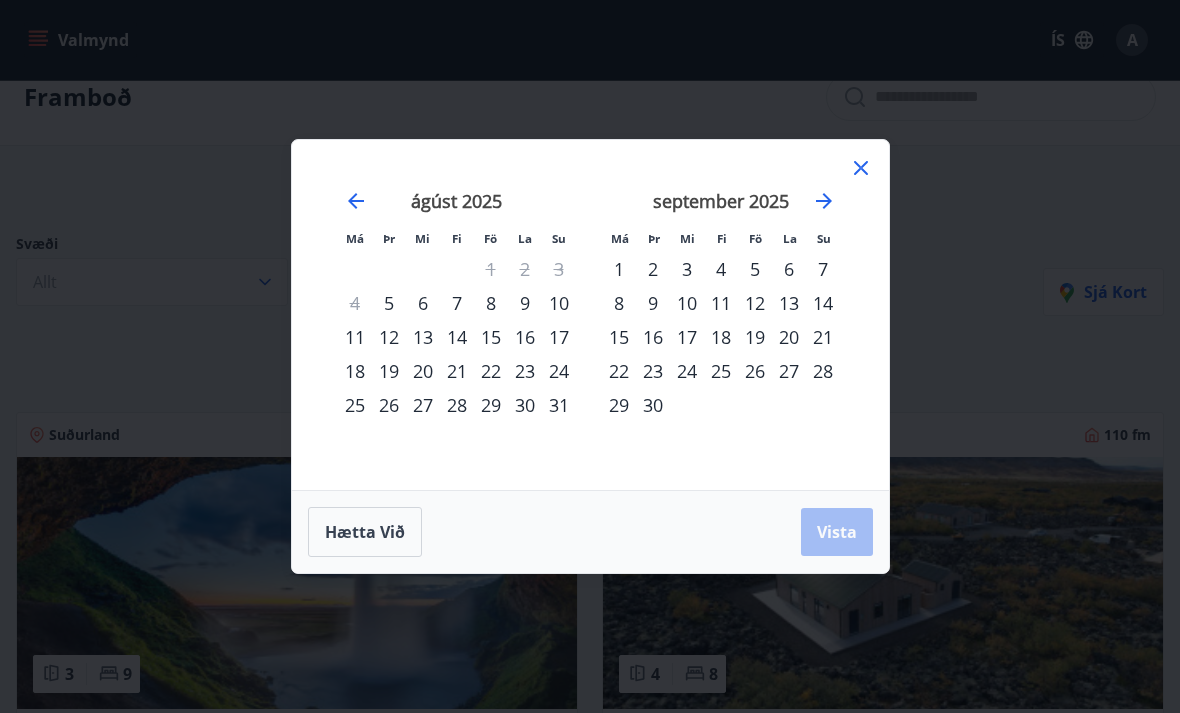 click on "15" at bounding box center [491, 337] 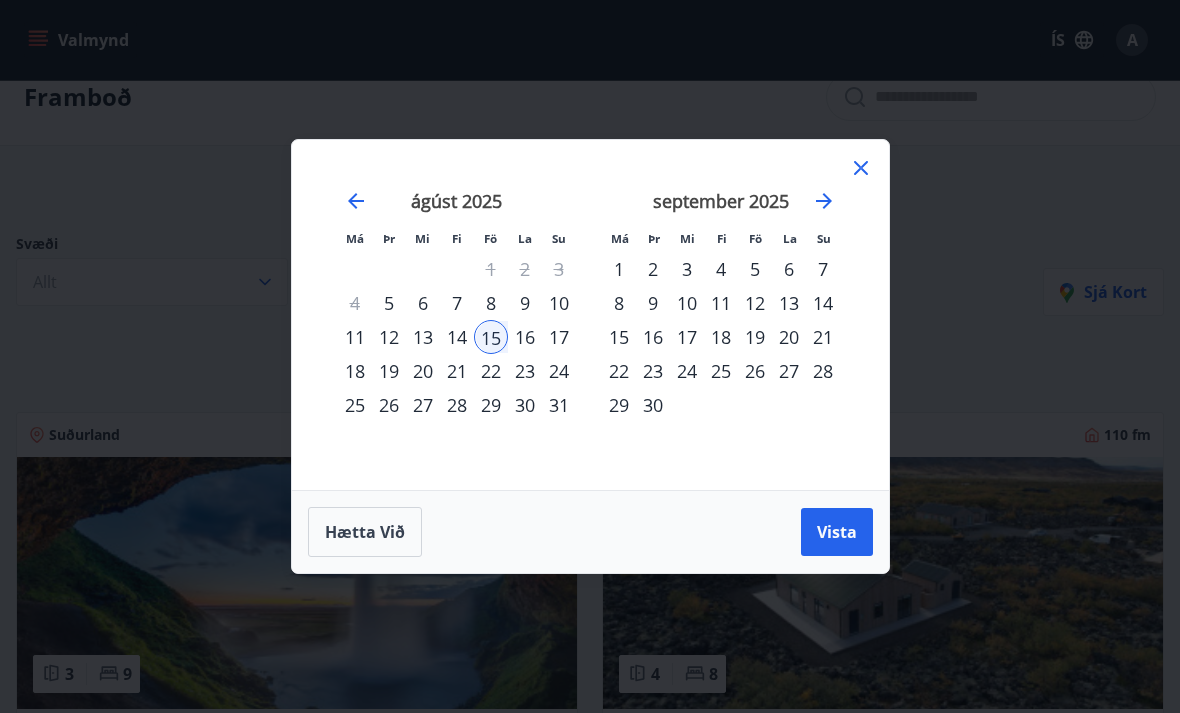 click on "22" at bounding box center [491, 371] 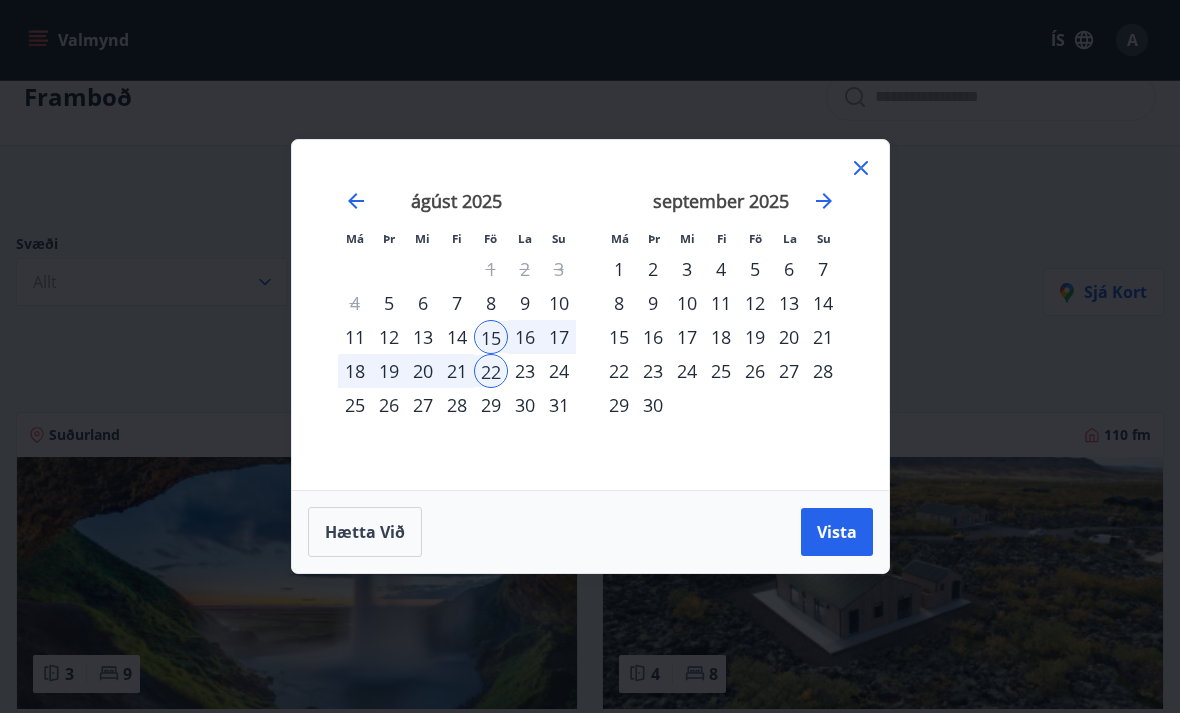 click on "Vista" at bounding box center [837, 532] 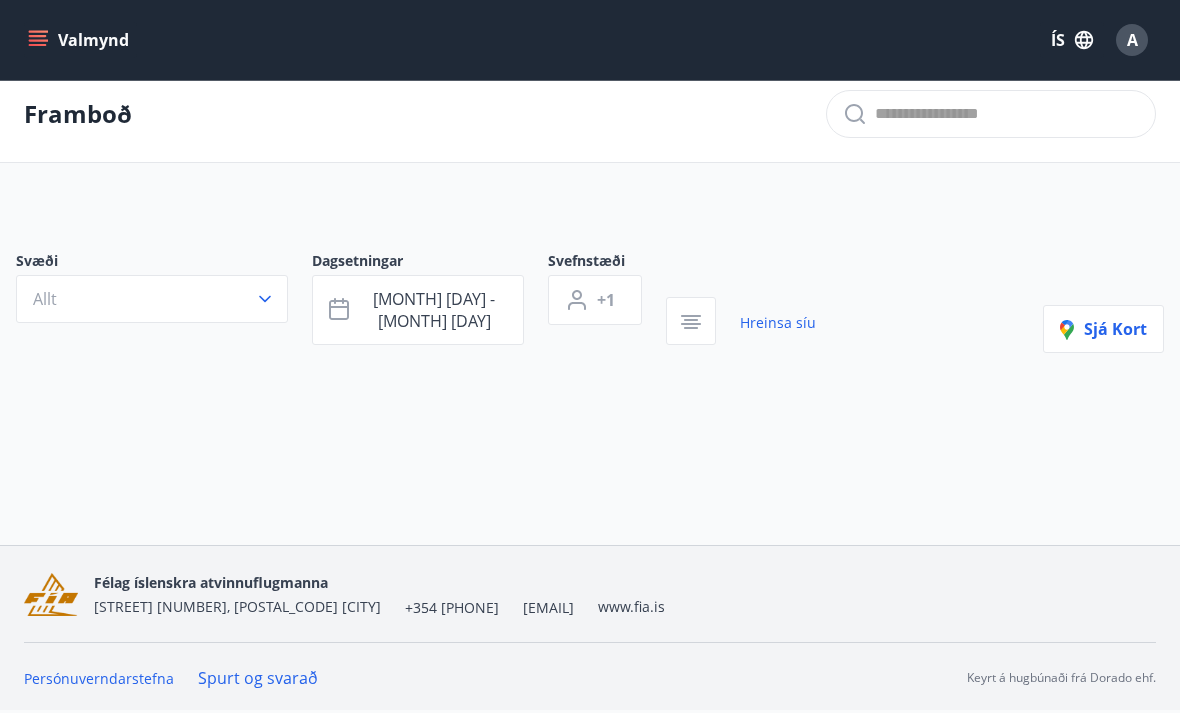scroll, scrollTop: 31, scrollLeft: 0, axis: vertical 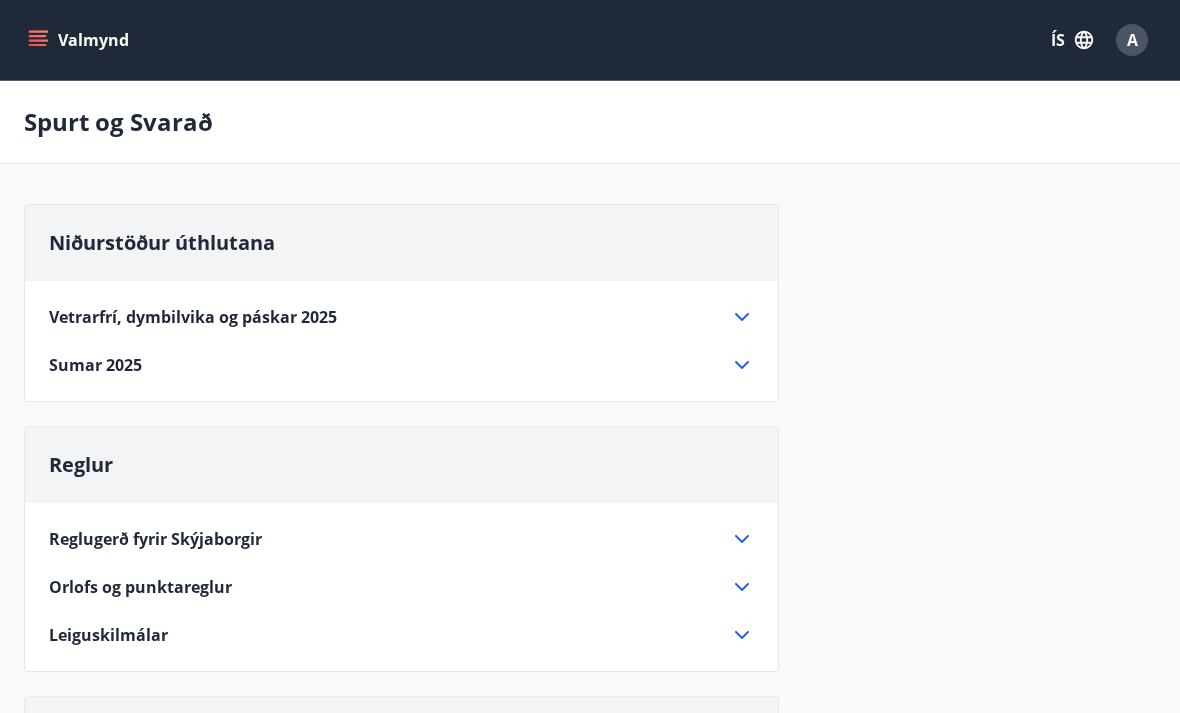 click on "Valmynd" at bounding box center [80, 40] 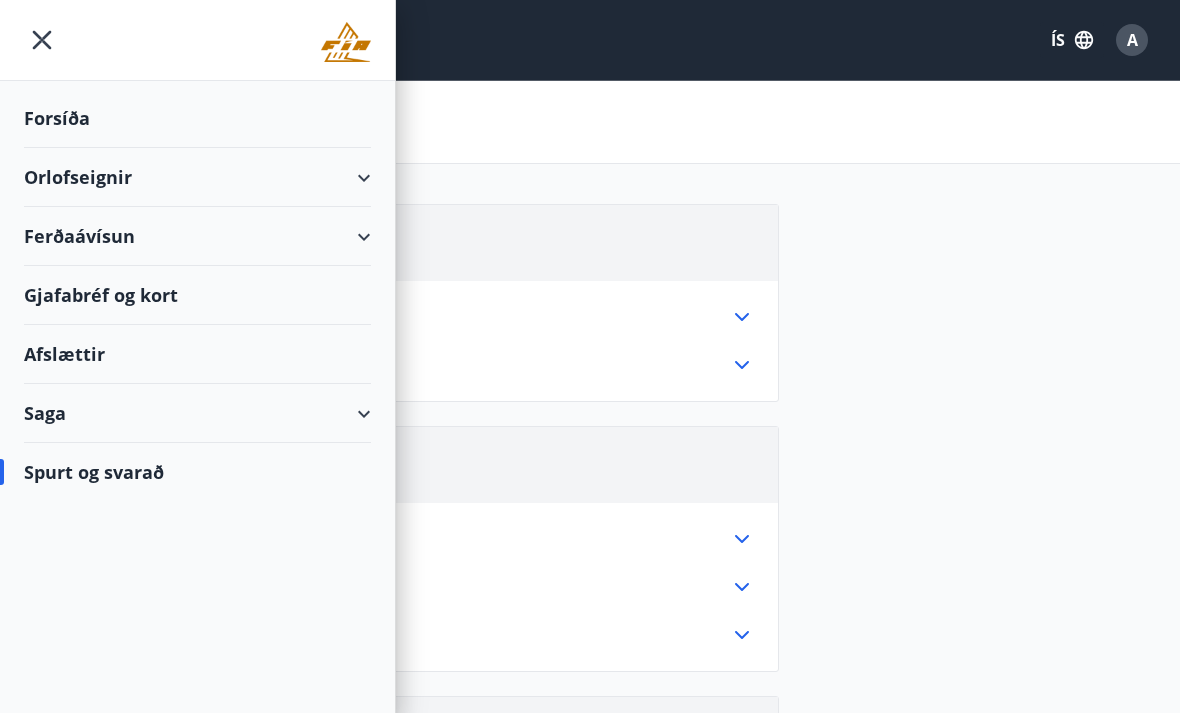 click on "Orlofseignir" at bounding box center [197, 177] 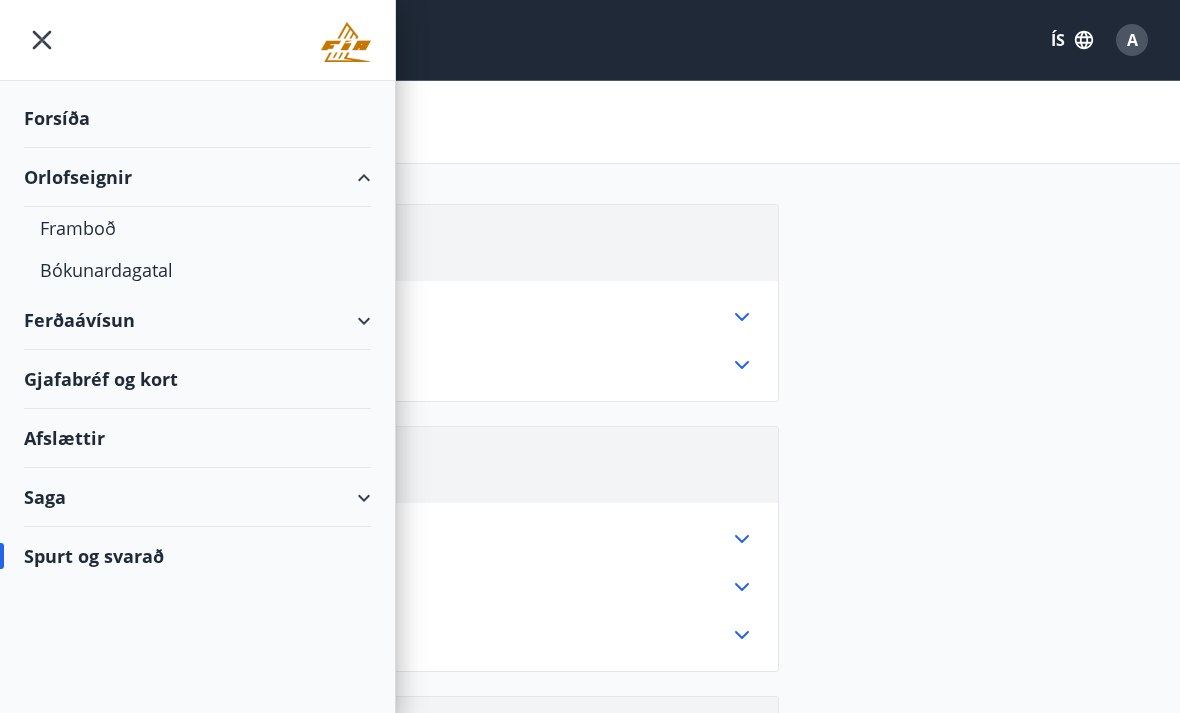 click on "Bókunardagatal" at bounding box center (197, 270) 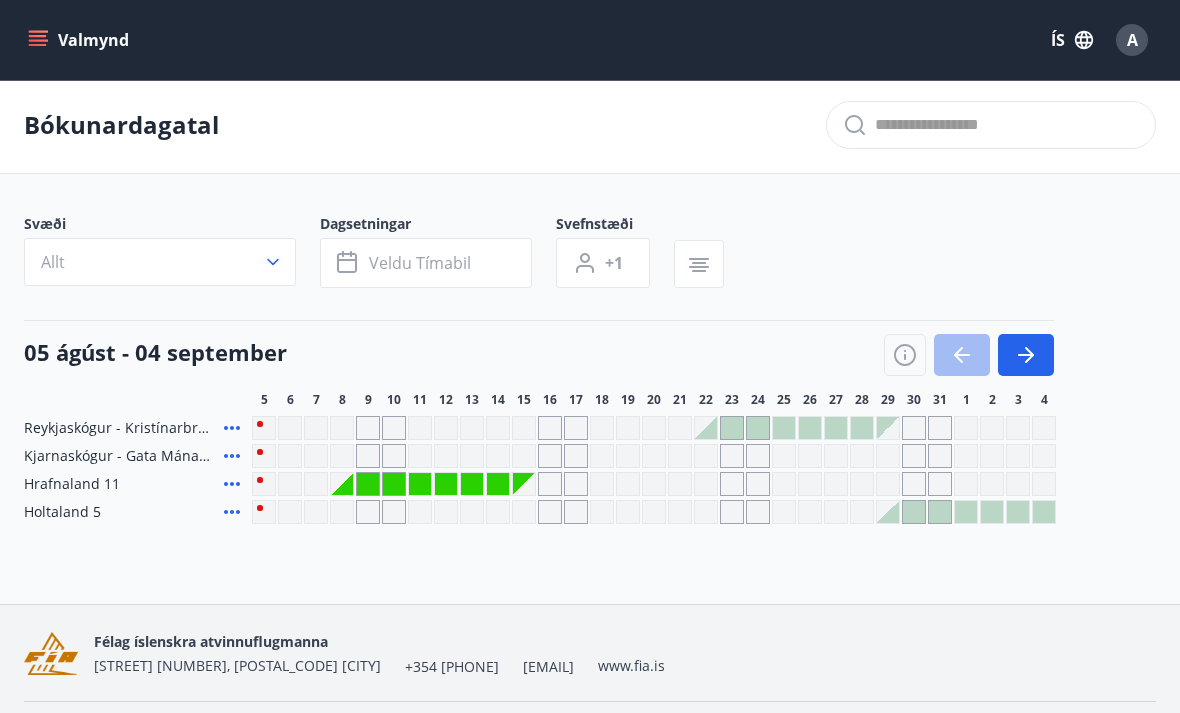 scroll, scrollTop: 2, scrollLeft: 0, axis: vertical 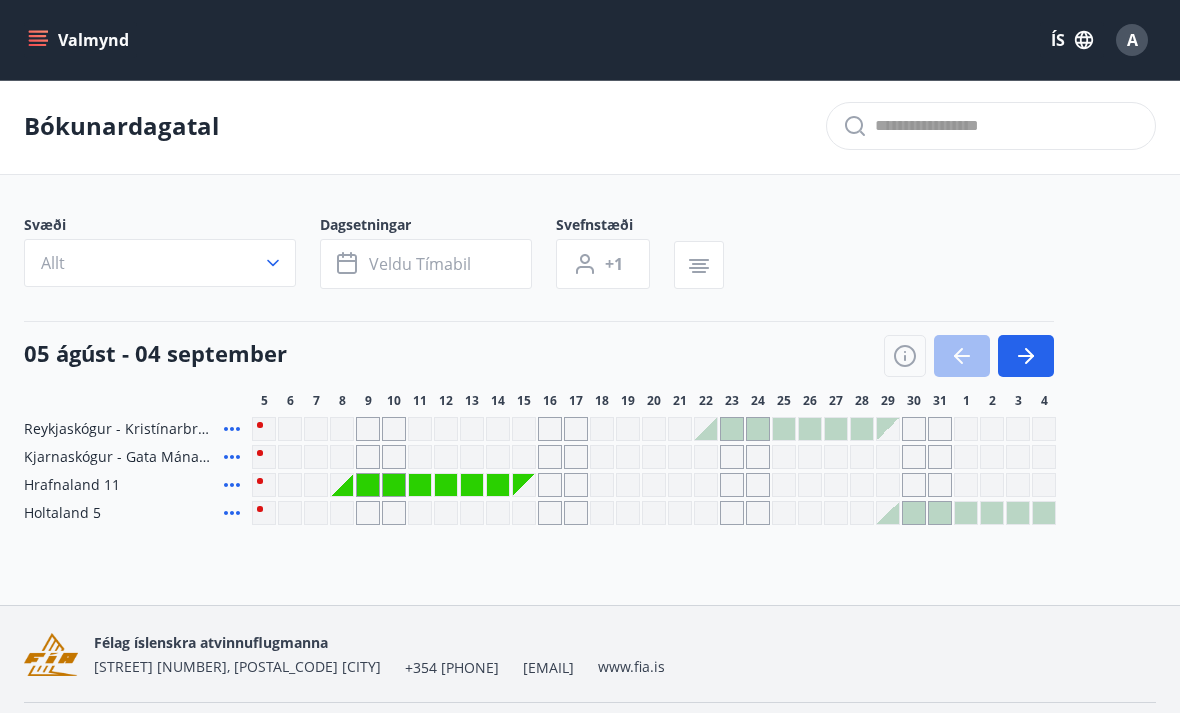 click on "Allt" at bounding box center [160, 263] 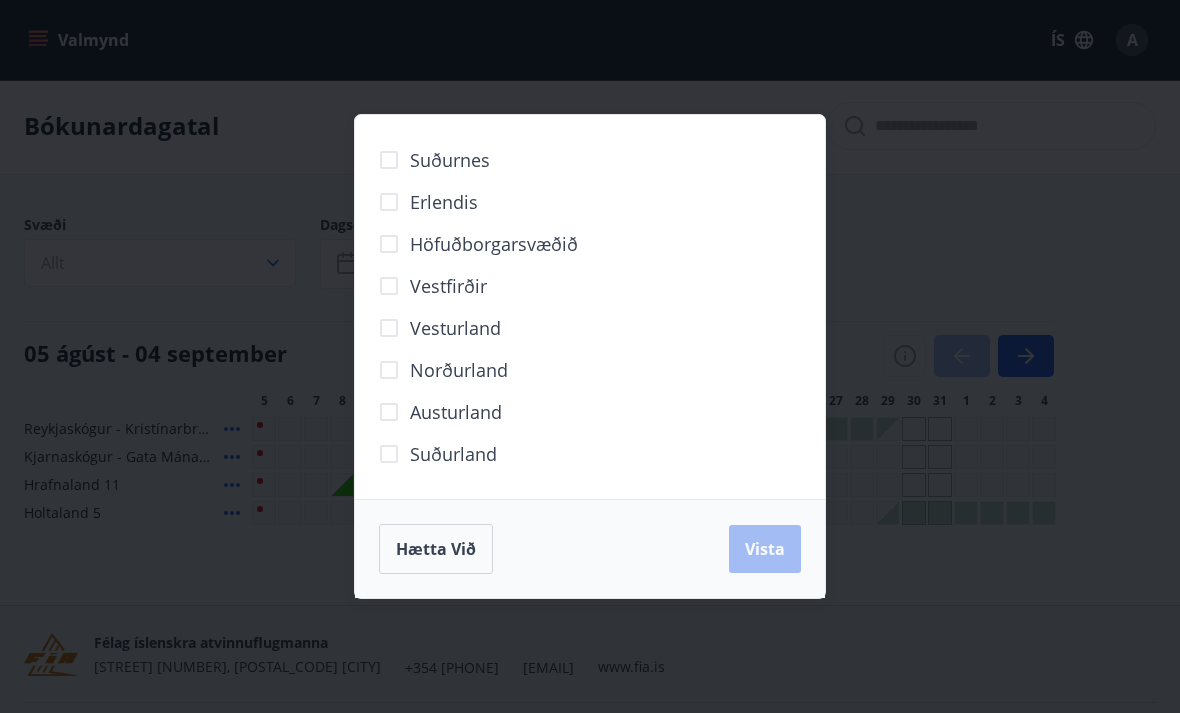 click on "Suðurnes Erlendis Höfuðborgarsvæðið Vestfirðir Vesturland Norðurland Austurland Suðurland Hætta við Vista" at bounding box center [590, 356] 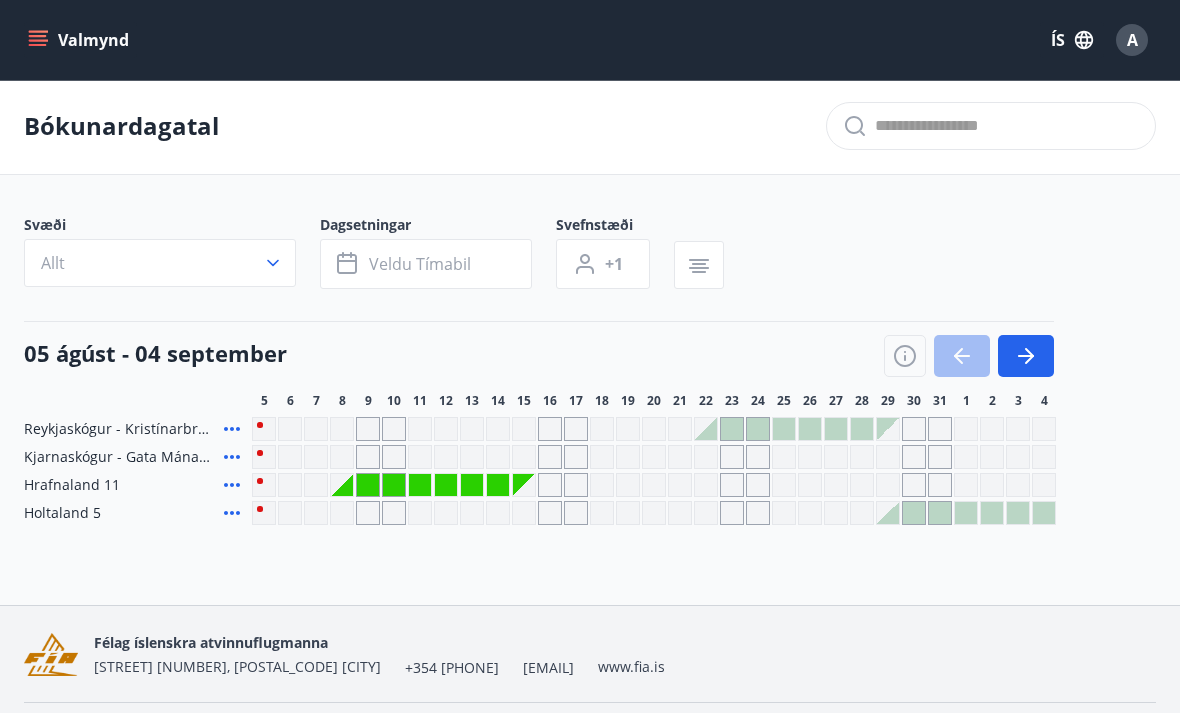 click on "Veldu tímabil" at bounding box center [420, 264] 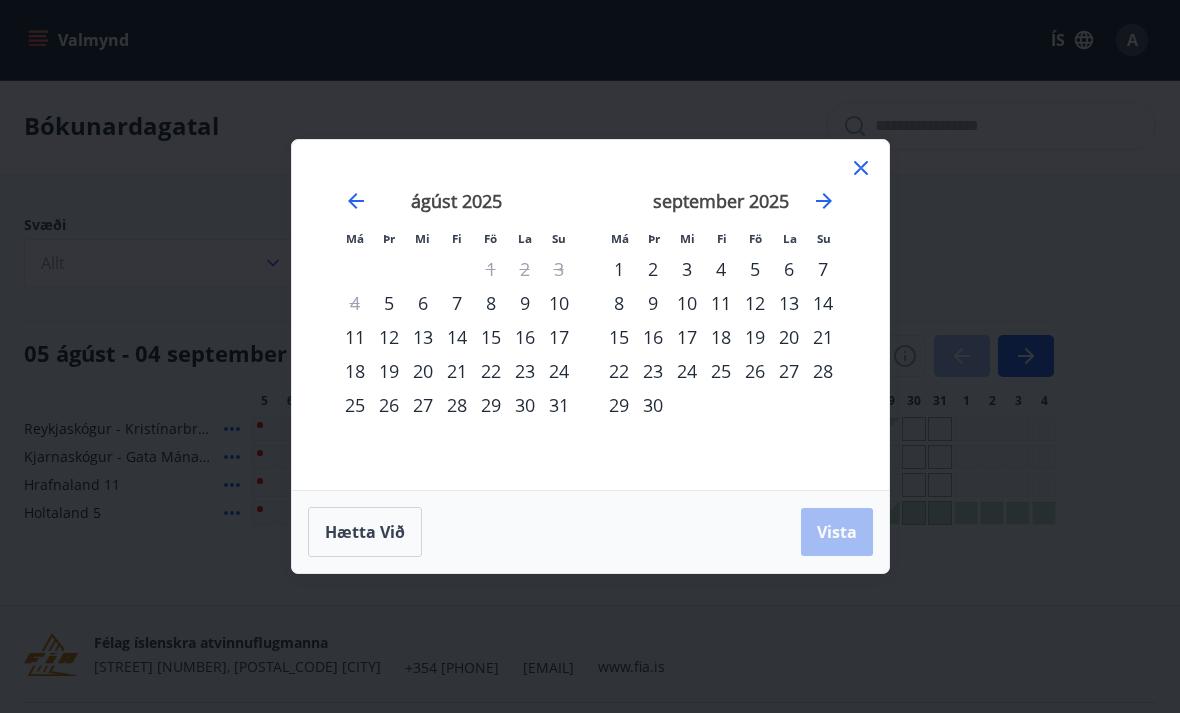 click on "15" at bounding box center [491, 337] 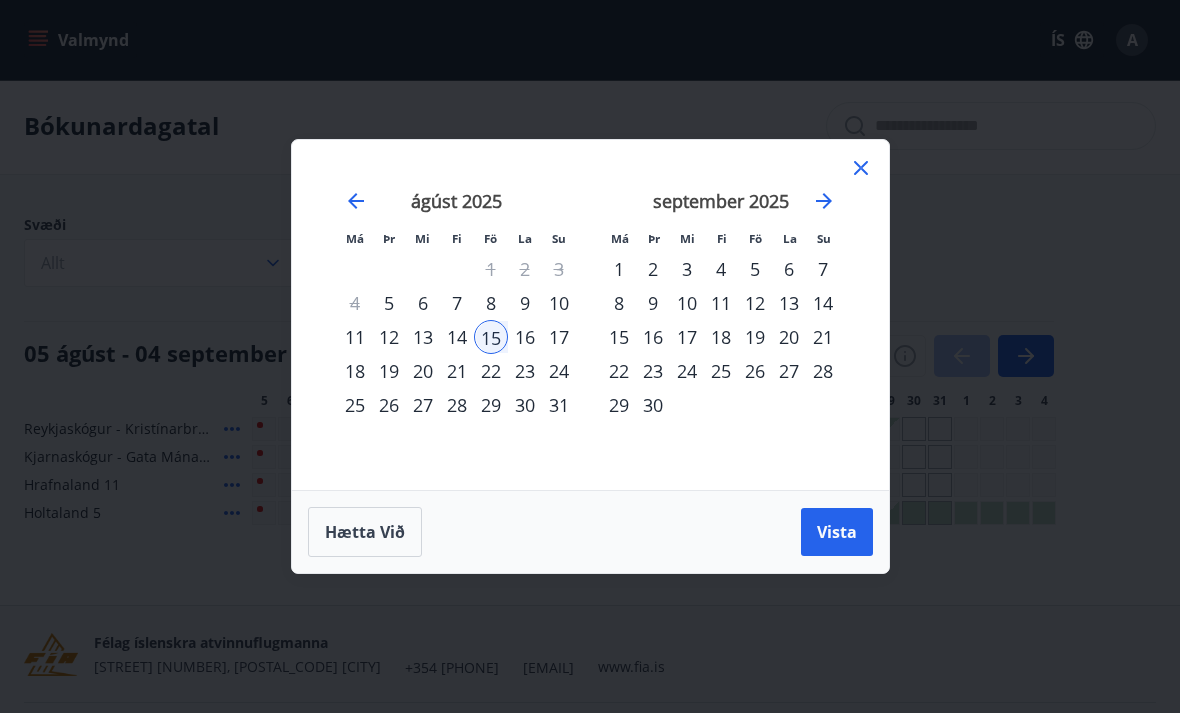 click on "22" at bounding box center (491, 371) 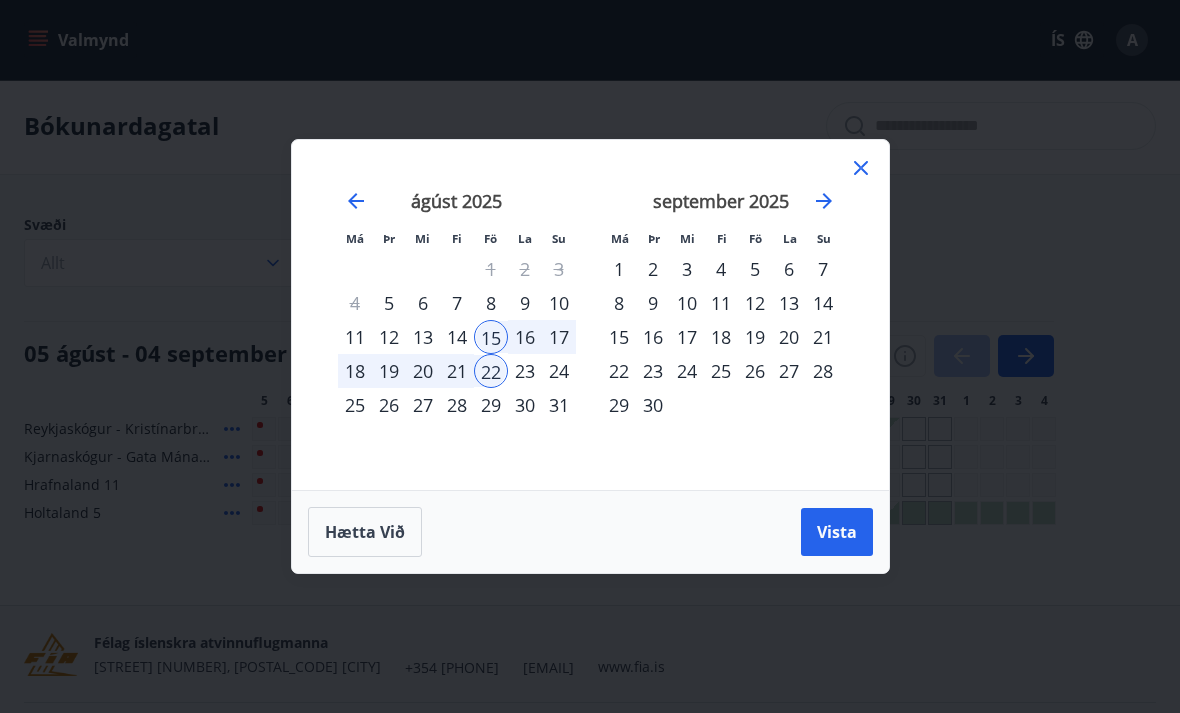 click on "Vista" at bounding box center [837, 532] 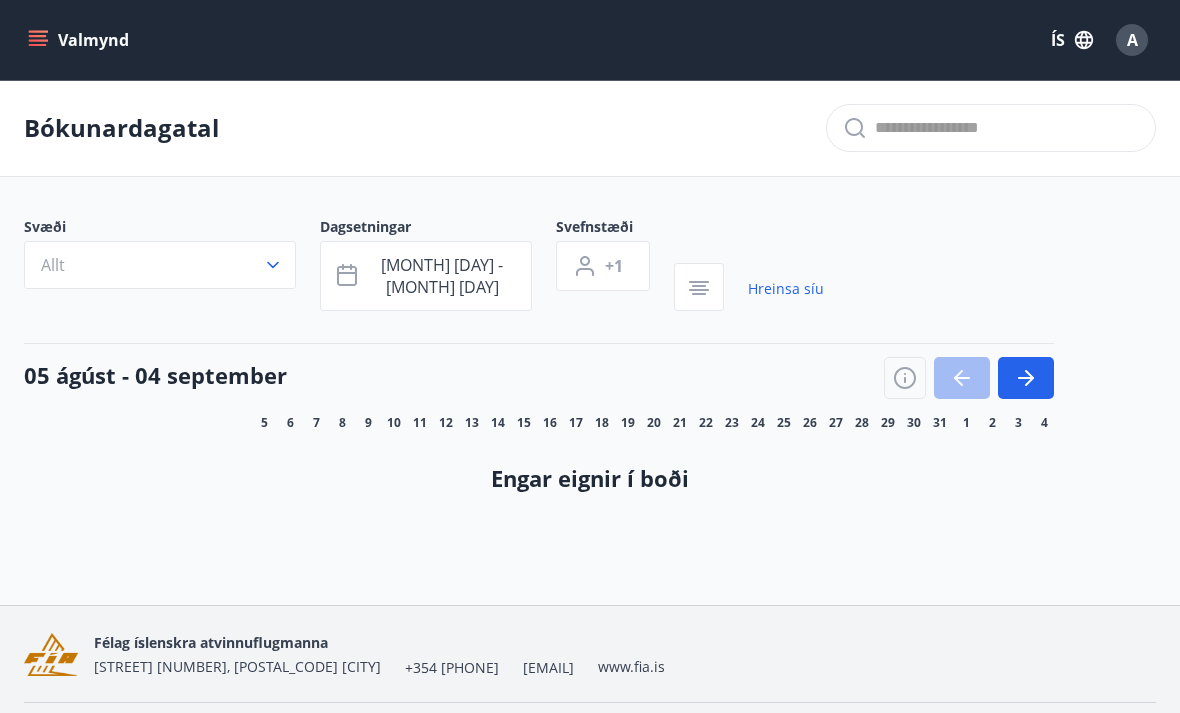 scroll, scrollTop: 3, scrollLeft: 0, axis: vertical 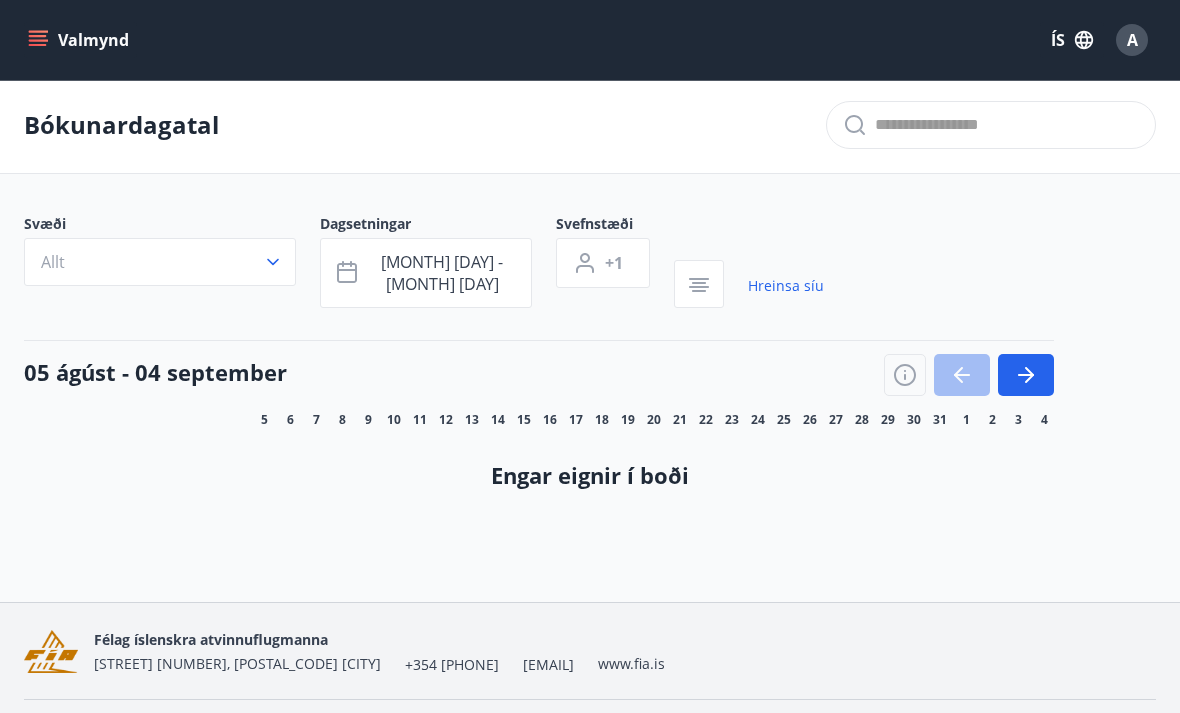 click 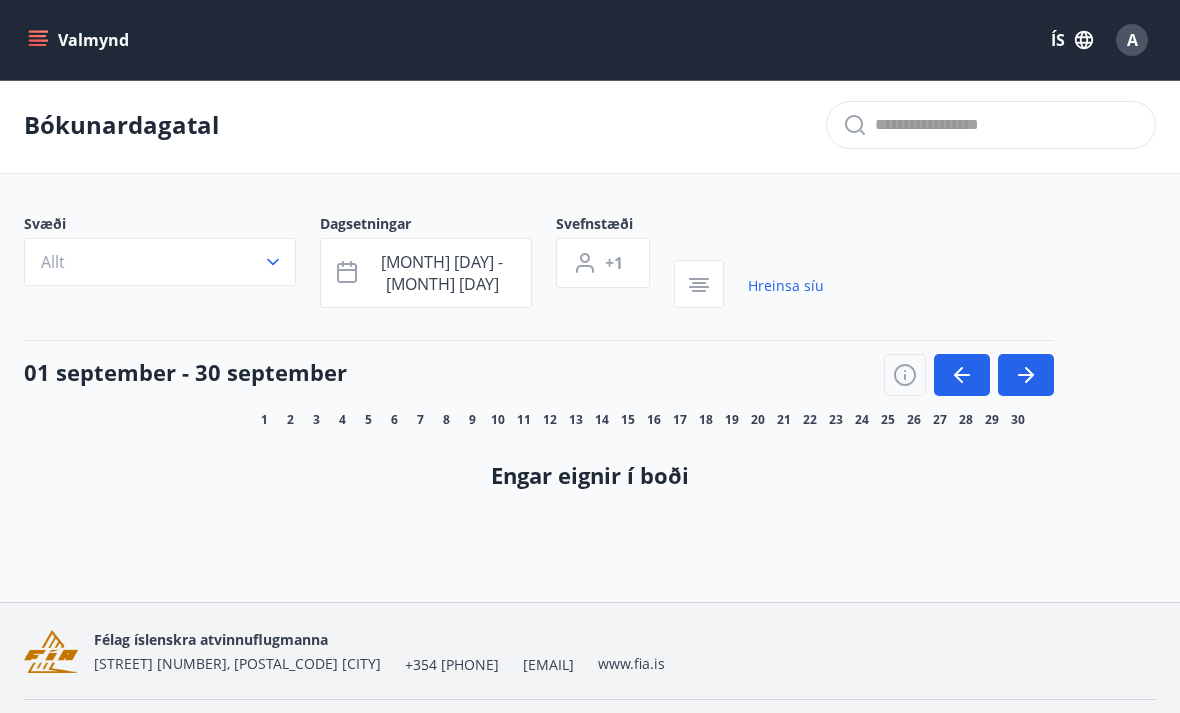 scroll, scrollTop: 5, scrollLeft: 0, axis: vertical 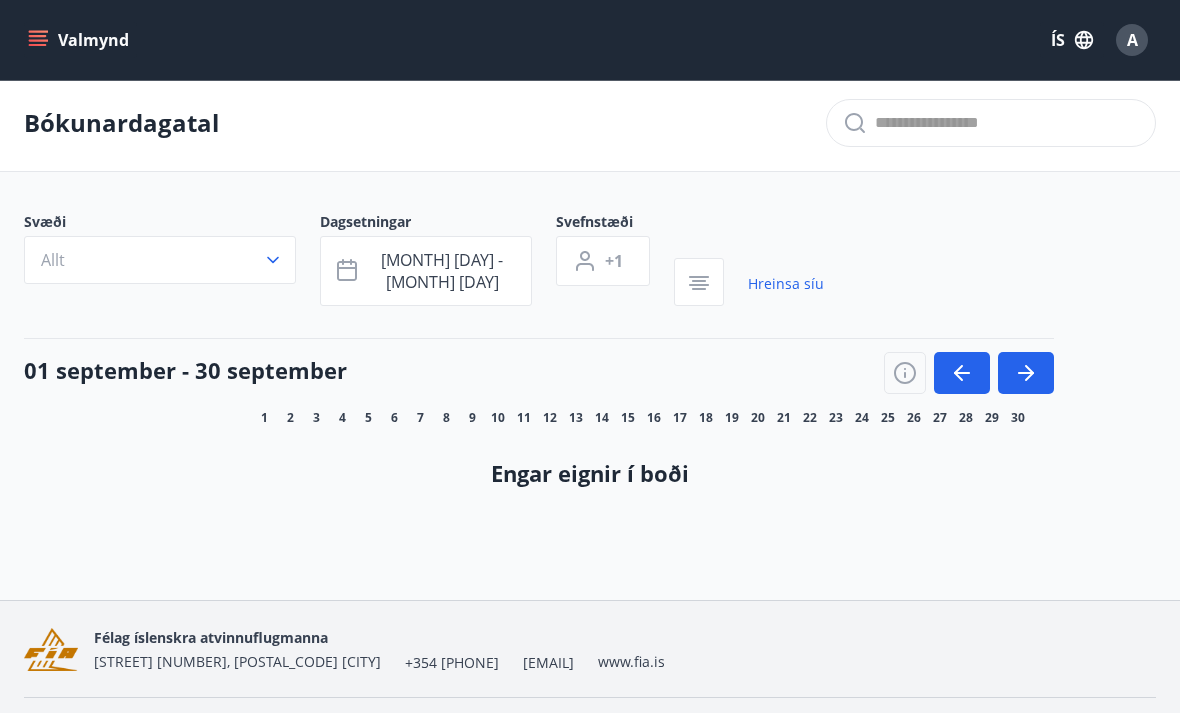 click 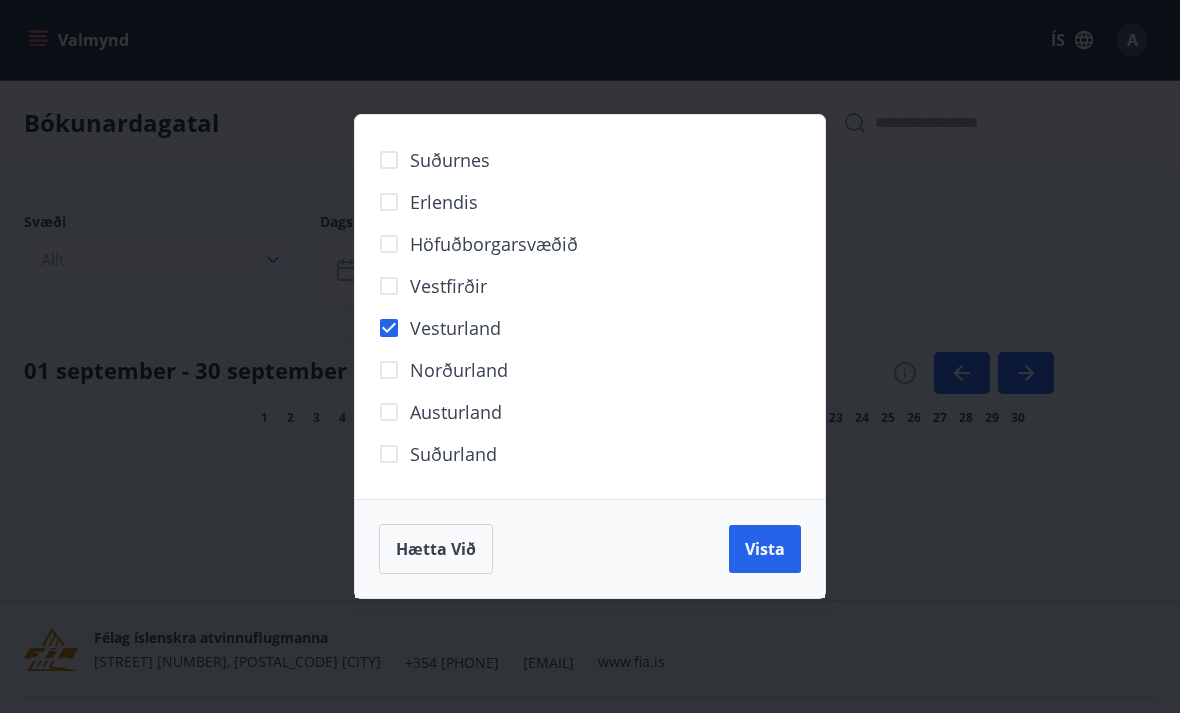 click on "Vista" at bounding box center [765, 549] 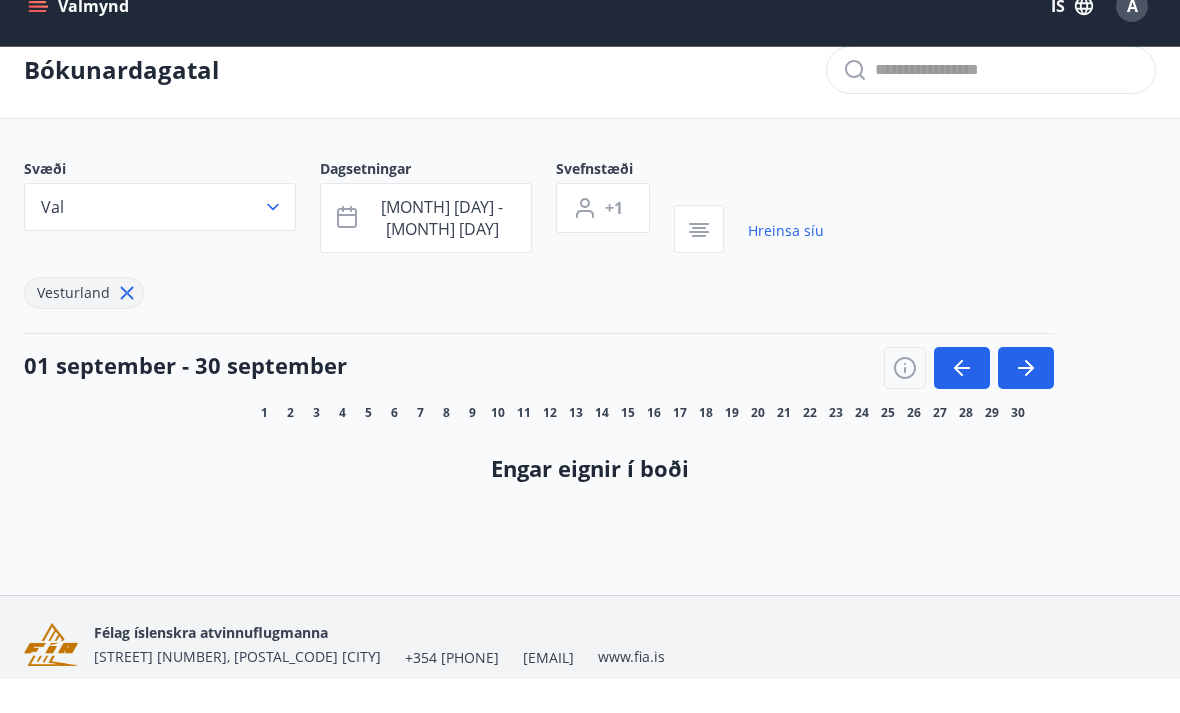 scroll, scrollTop: 0, scrollLeft: 0, axis: both 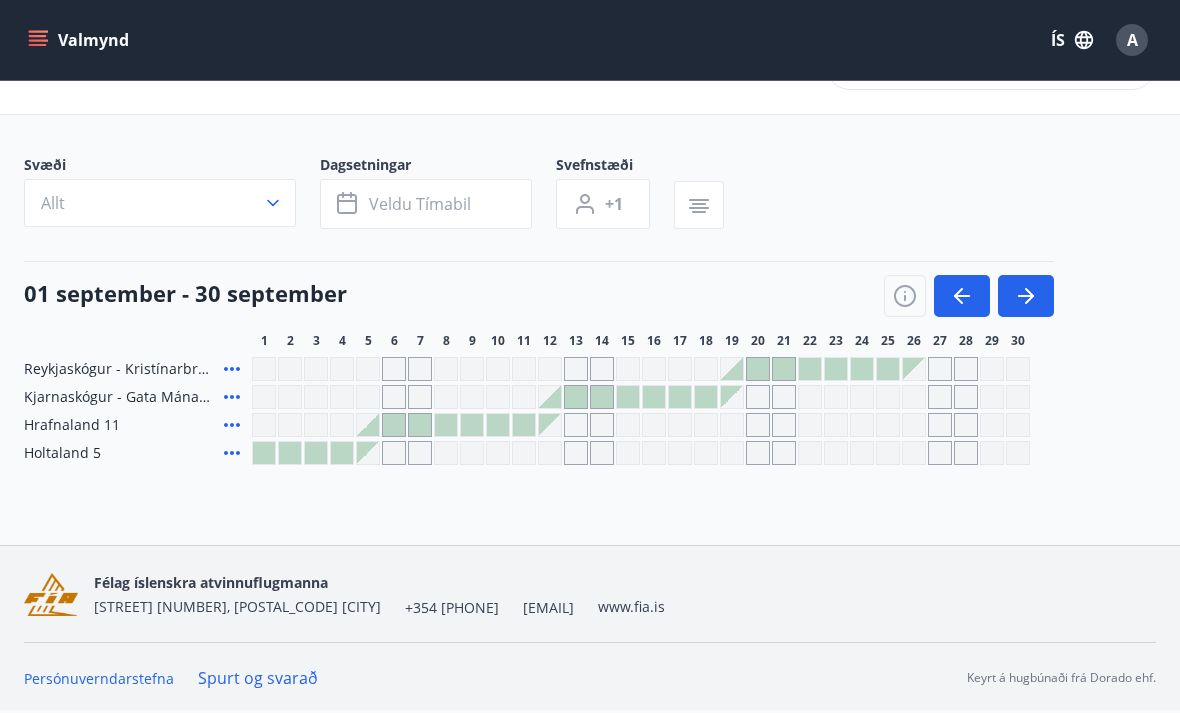 click at bounding box center (290, 369) 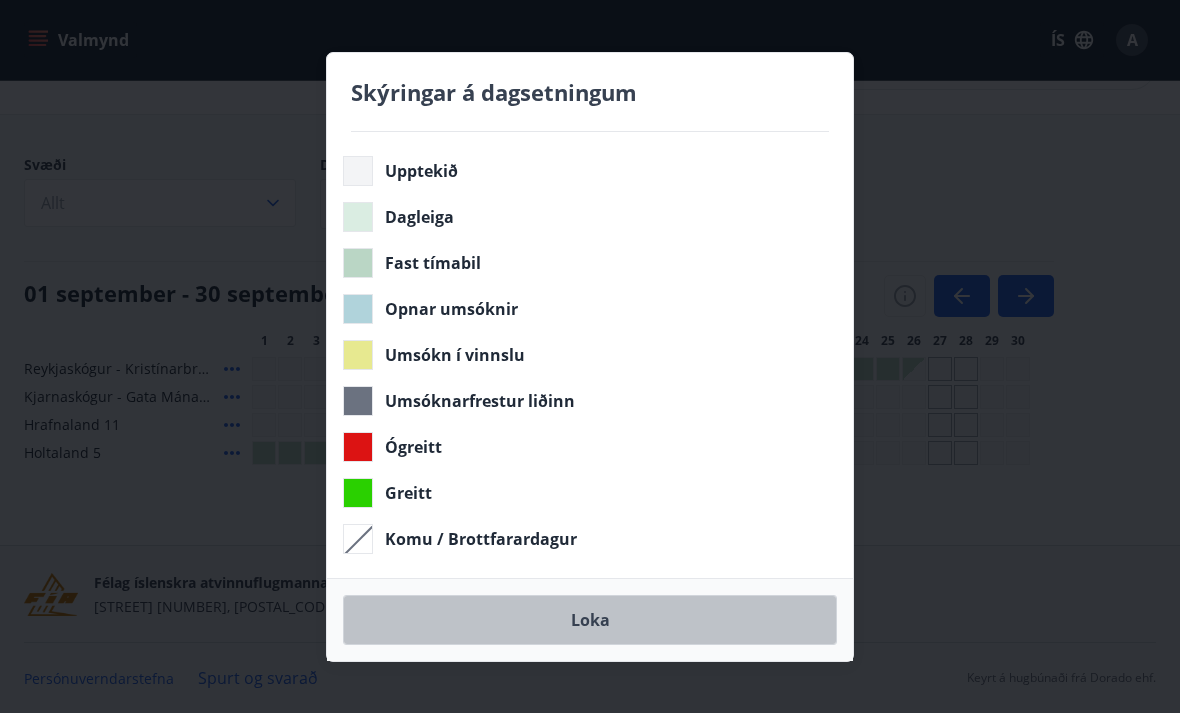 click on "Loka" at bounding box center [590, 620] 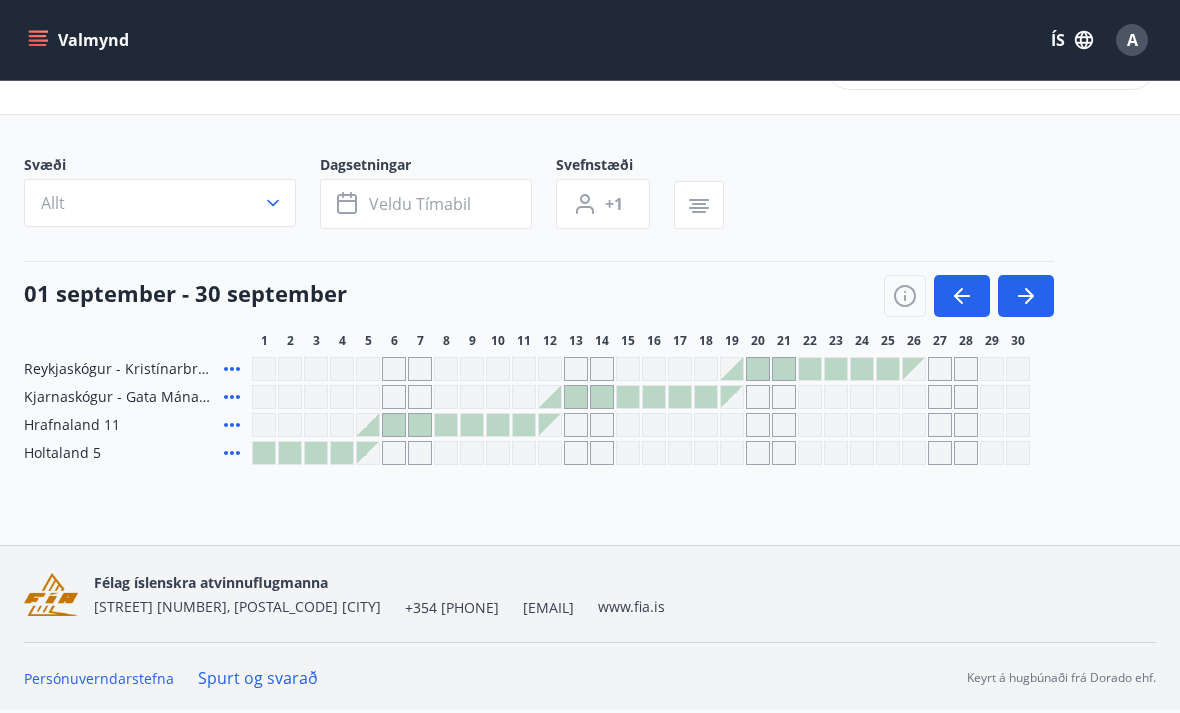 click at bounding box center (962, 296) 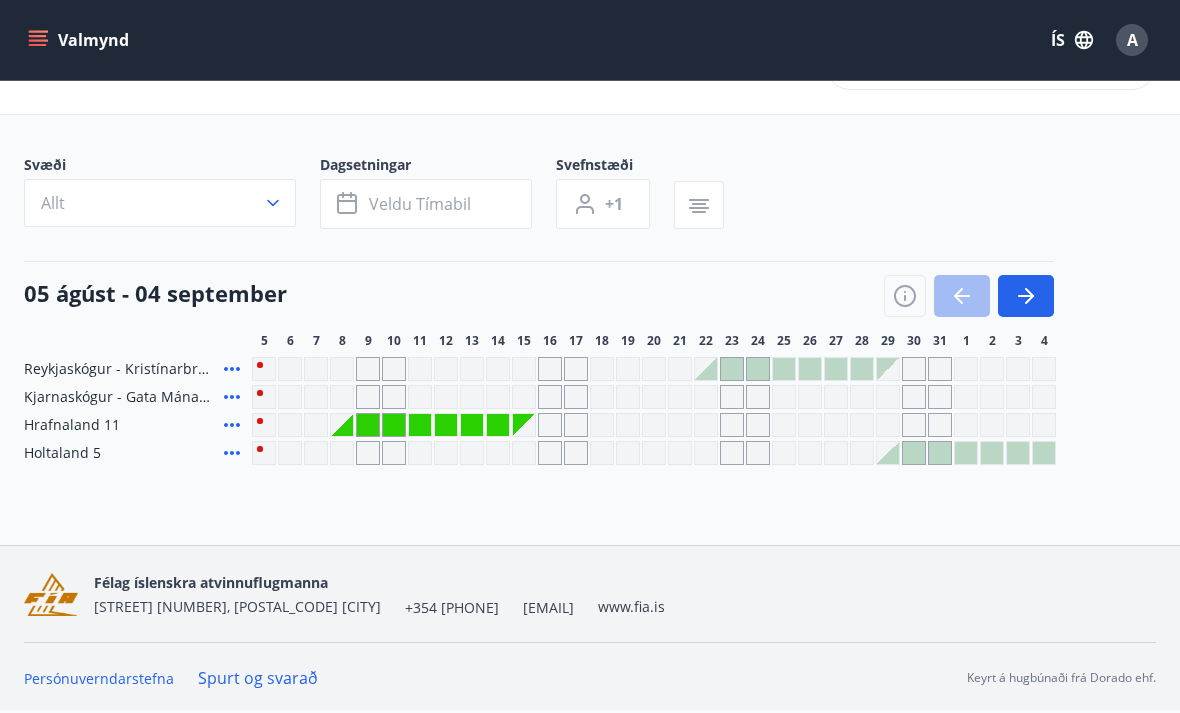 click at bounding box center (368, 425) 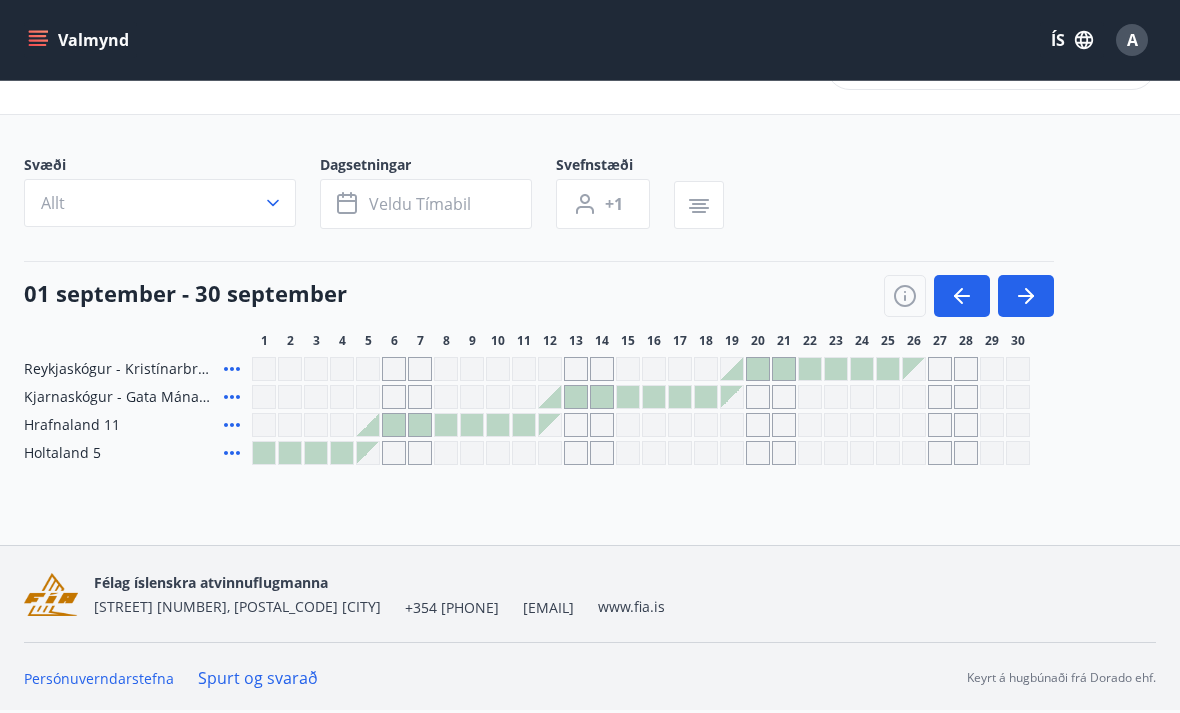 click 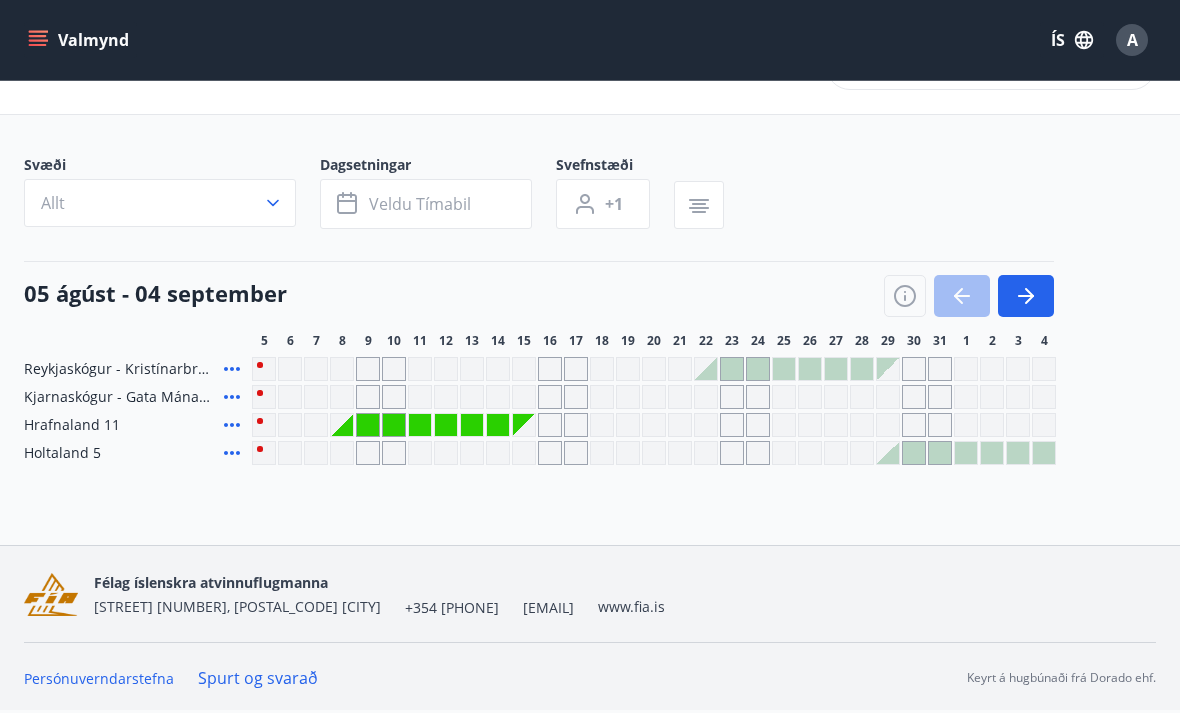 click 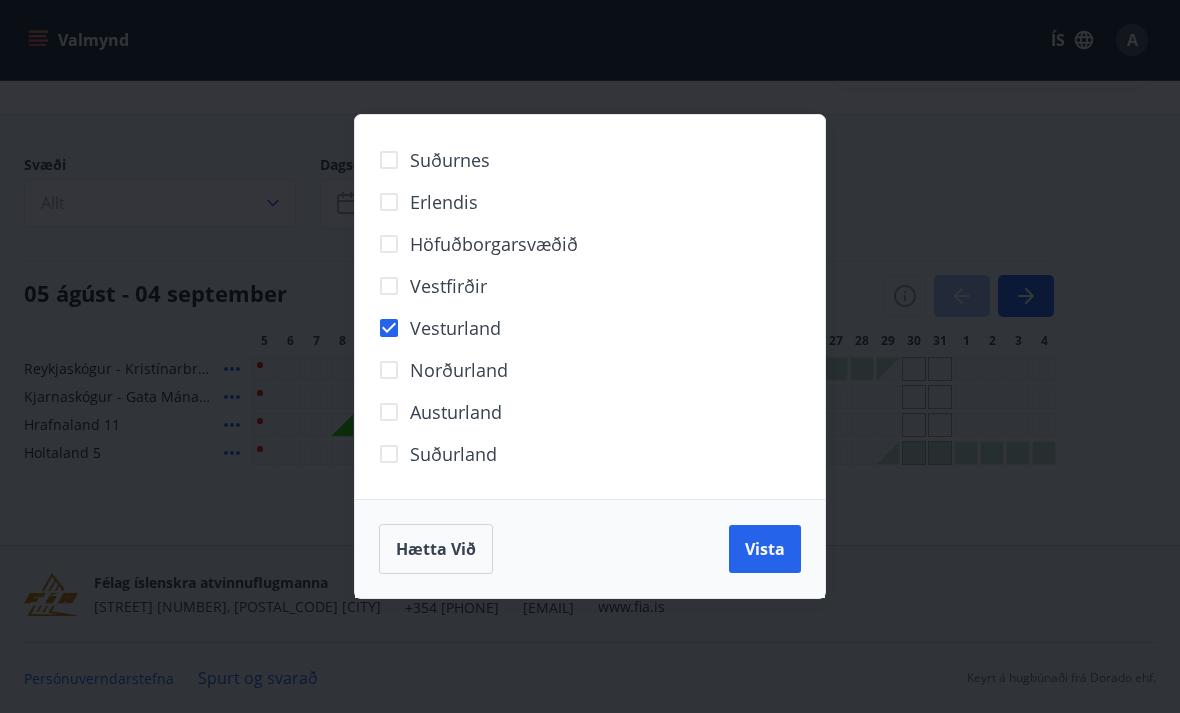 click on "Vista" at bounding box center [765, 549] 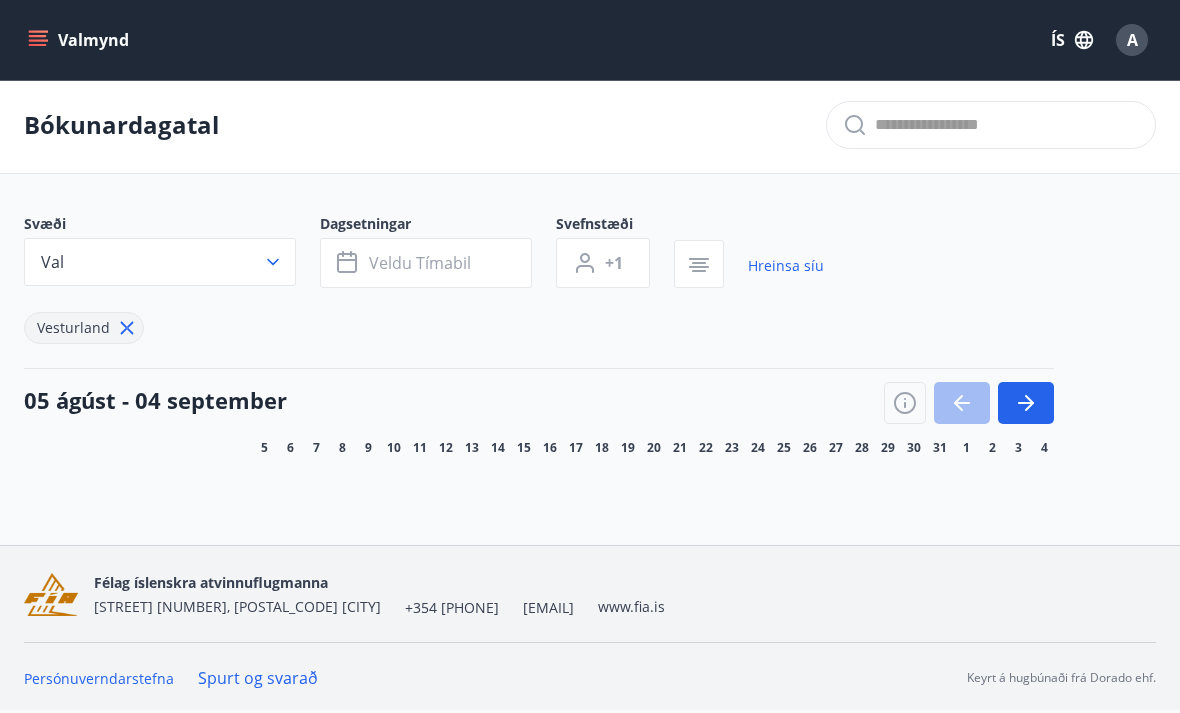click 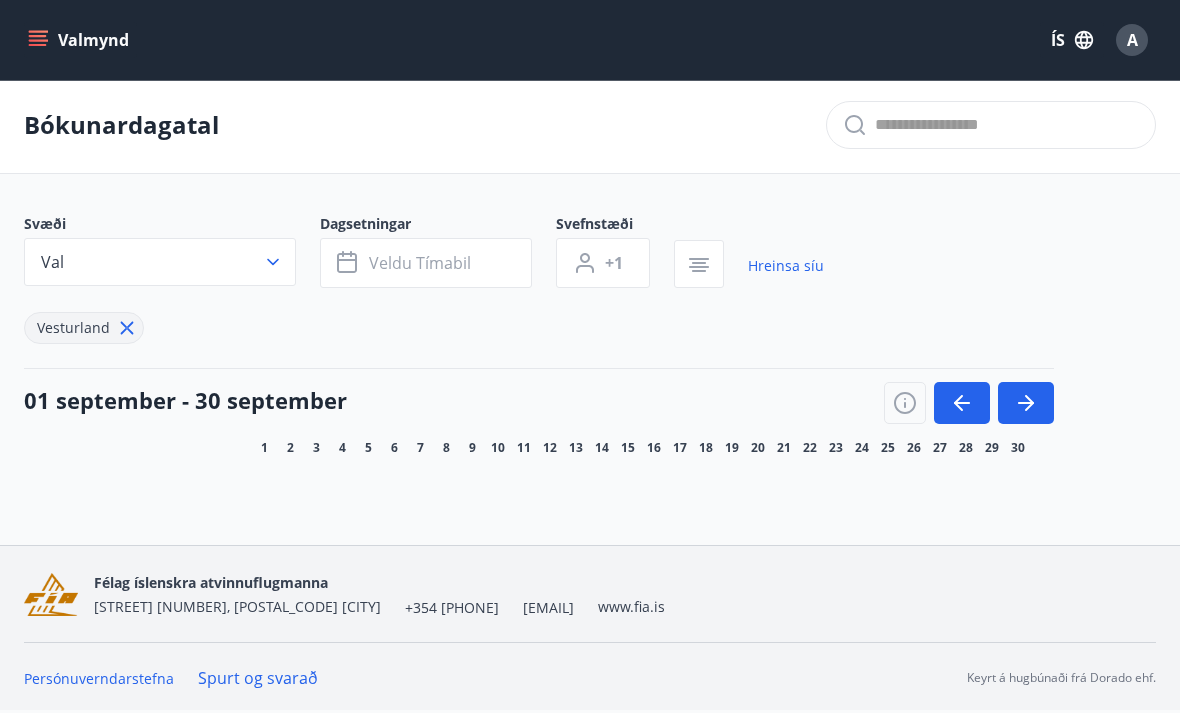 click at bounding box center (1026, 403) 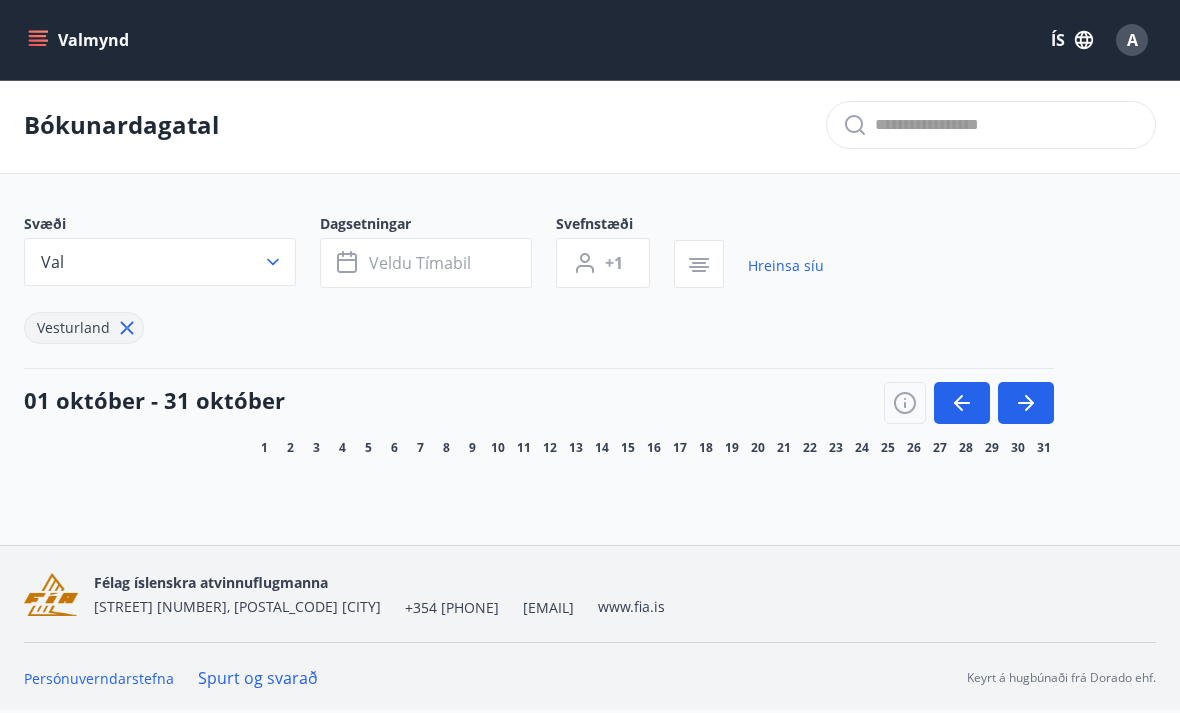 click 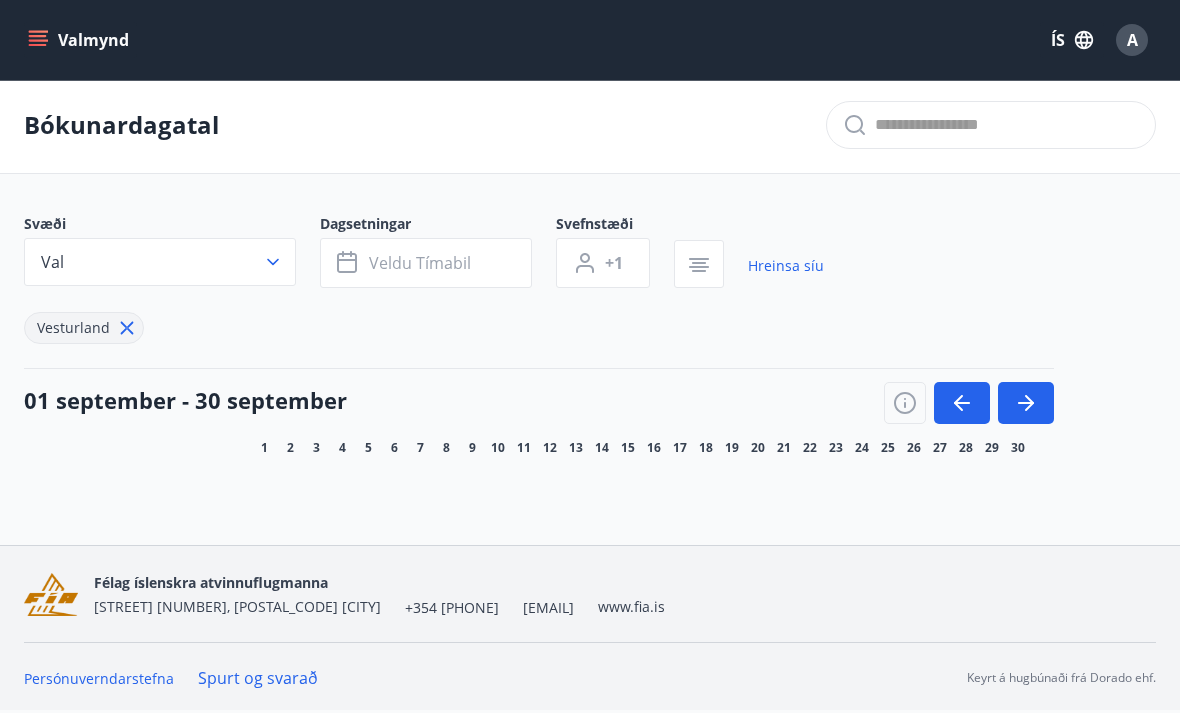 click at bounding box center [699, 264] 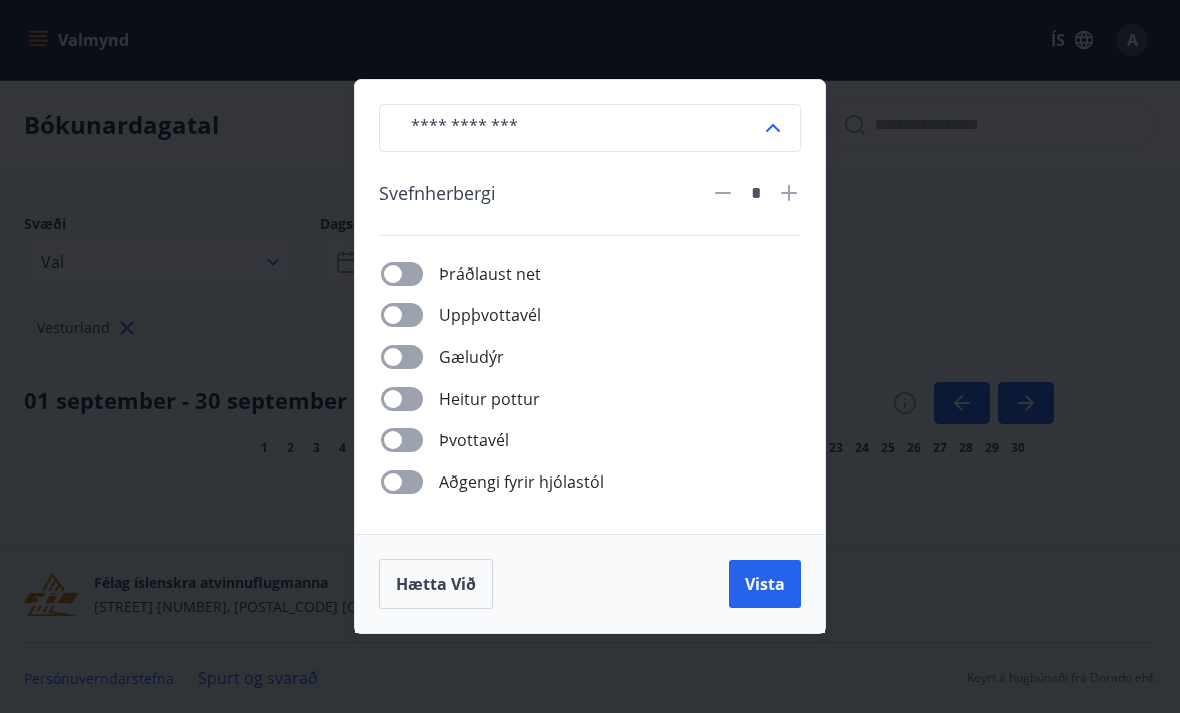 click on "​ Svefnherbergi * Þráðlaust net Uppþvottavél Gæludýr Heitur pottur Þvottavél Aðgengi fyrir hjólastól Hætta við Vista" at bounding box center [590, 356] 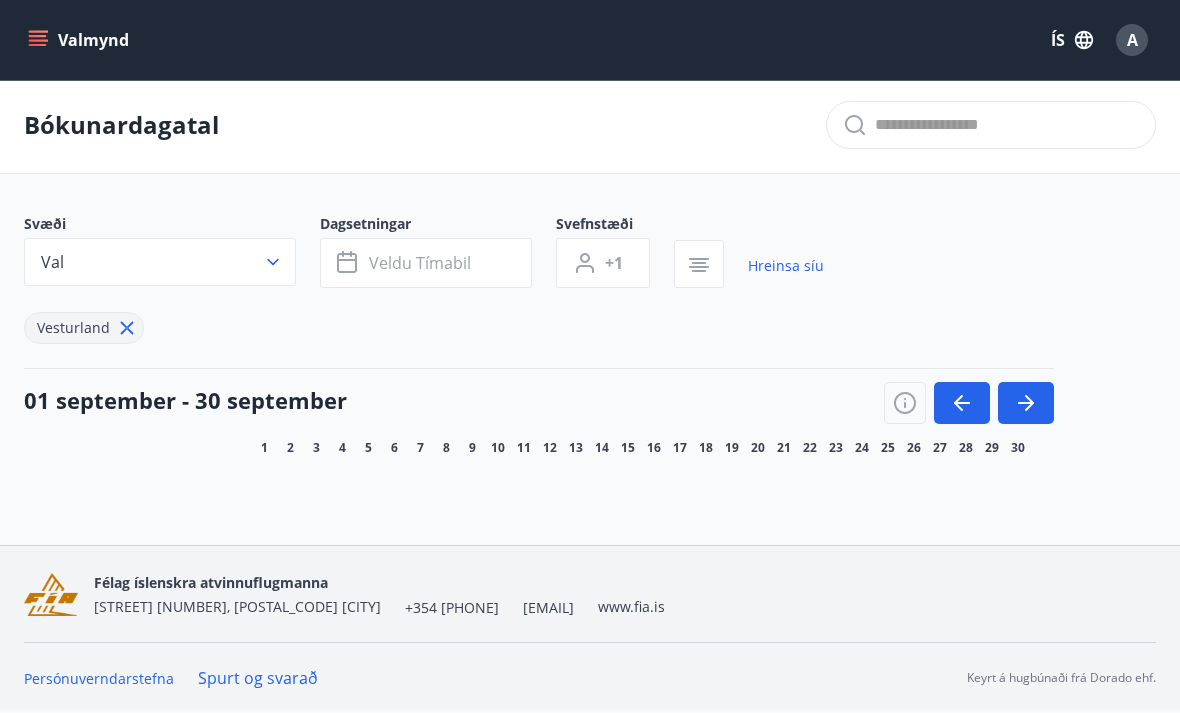 click on "Val" at bounding box center (160, 262) 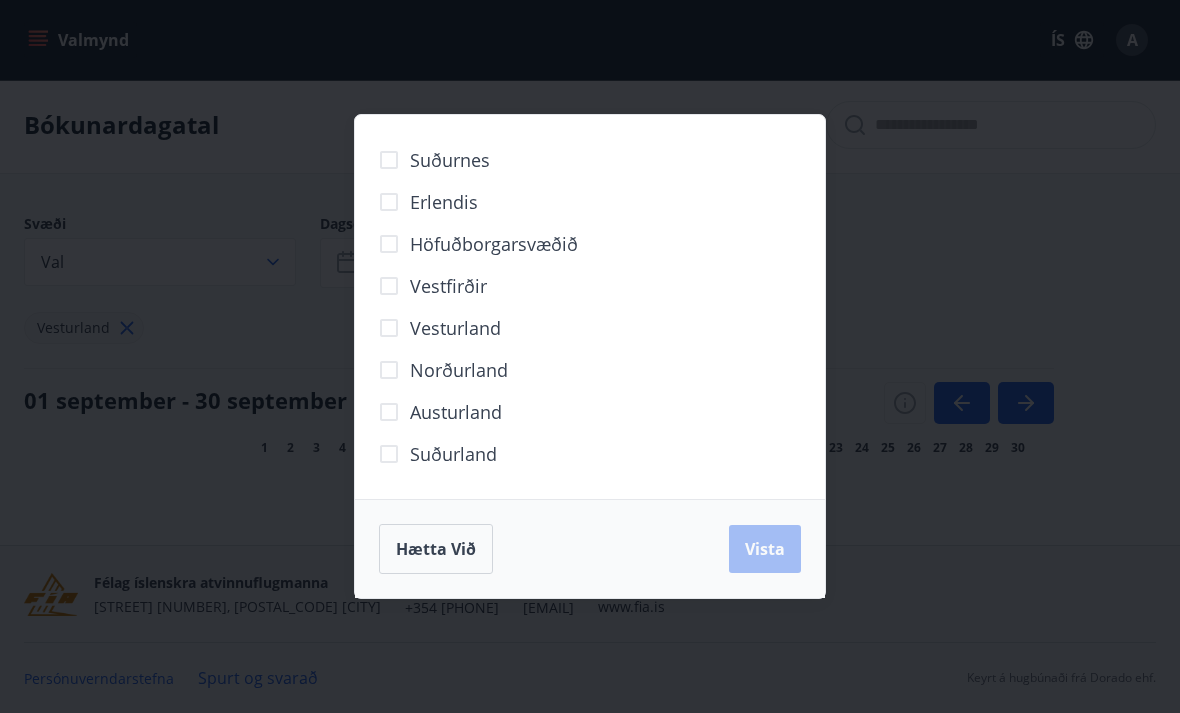 click on "Suðurnes Erlendis Höfuðborgarsvæðið Vestfirðir Vesturland Norðurland Austurland Suðurland Hætta við Vista" at bounding box center [590, 356] 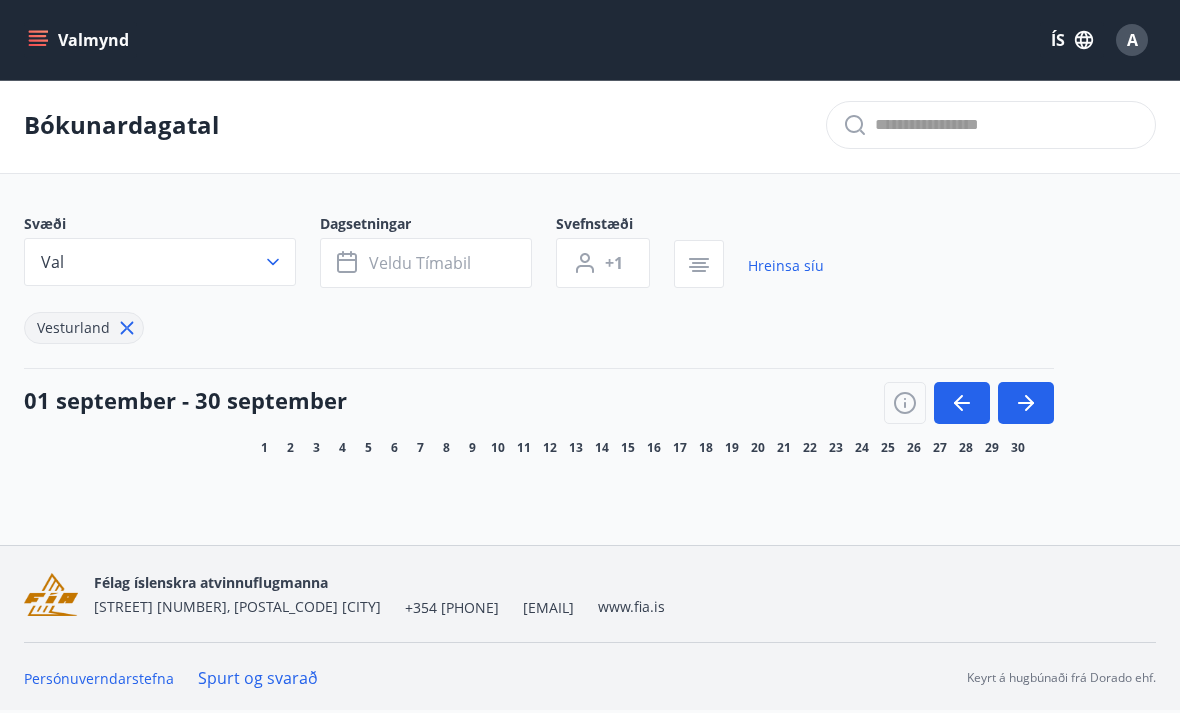 scroll, scrollTop: 0, scrollLeft: 0, axis: both 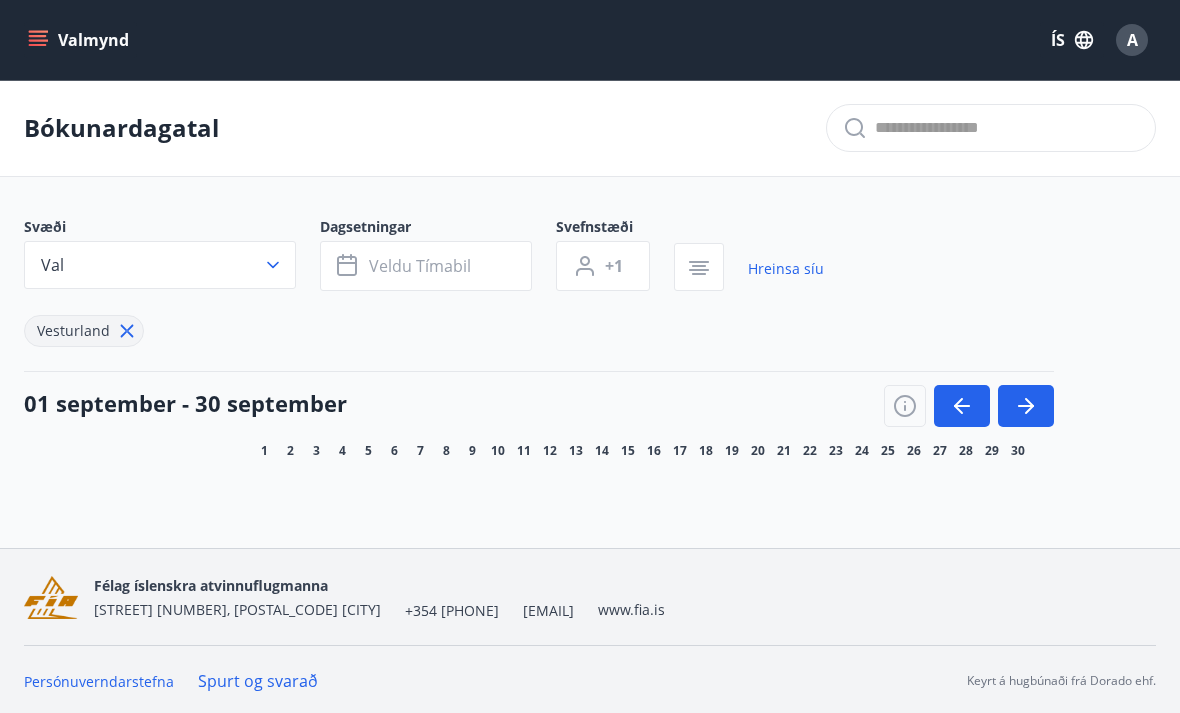 click on "Valmynd" at bounding box center [80, 40] 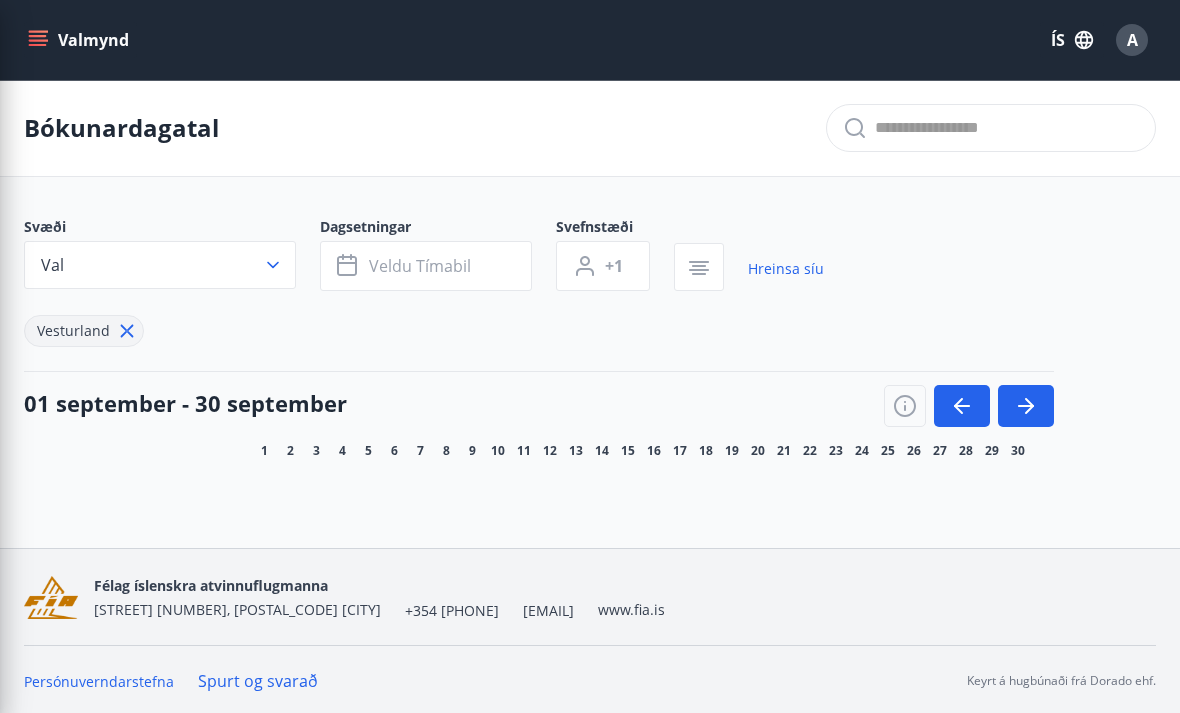 click on "Bókunardagatal Svæði Val Dagsetningar Veldu tímabil Svefnstæði +1 Hreinsa síu Vesturland 01 [MONTH] - 30 [MONTH] 1 2 3 4 5 6 7 8 9 10 11 12 13 14 15 16 17 18 19 20 21 22 23 24 25 26 27 28 29 30" at bounding box center [590, 313] 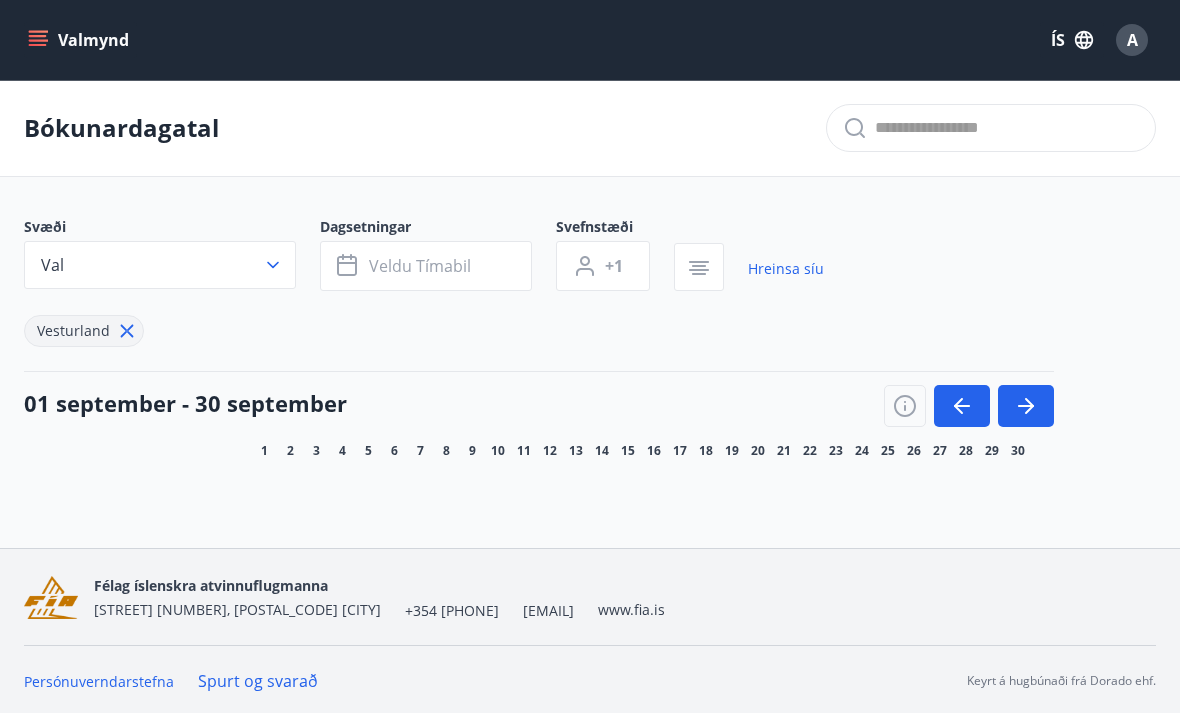 click on "Svæði Val Dagsetningar Veldu tímabil Svefnstæði +1 Hreinsa síu Vesturland 01 [MONTH] - 30 [MONTH] 1 2 3 4 5 6 7 8 9 10 11 12 13 14 15 16 17 18 19 20 21 22 23 24 25 26 27 28 29 30" at bounding box center (590, 342) 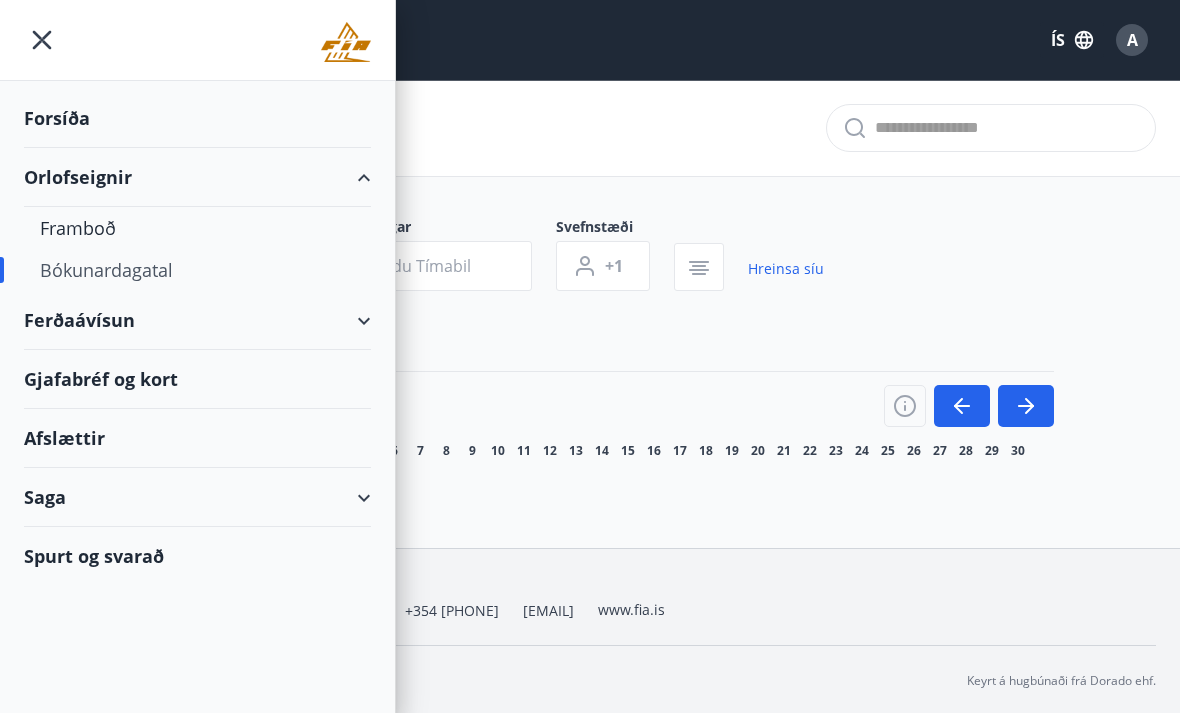 click on "Forsíða" at bounding box center (197, 118) 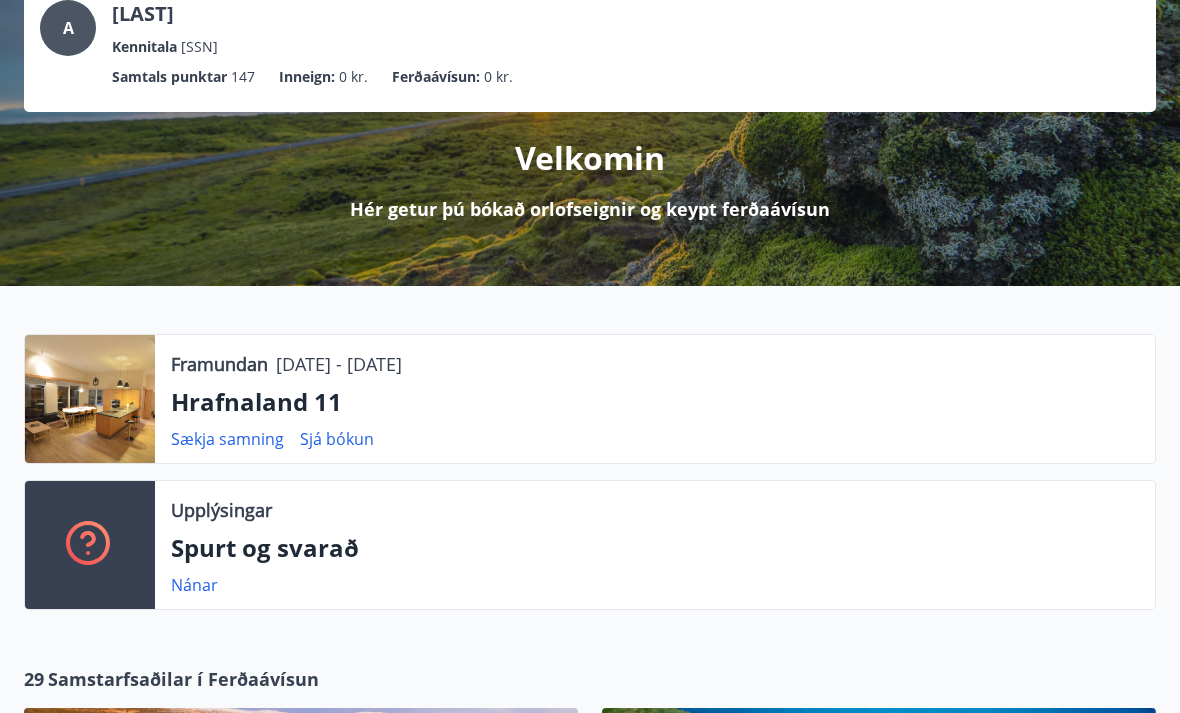 scroll, scrollTop: 137, scrollLeft: 0, axis: vertical 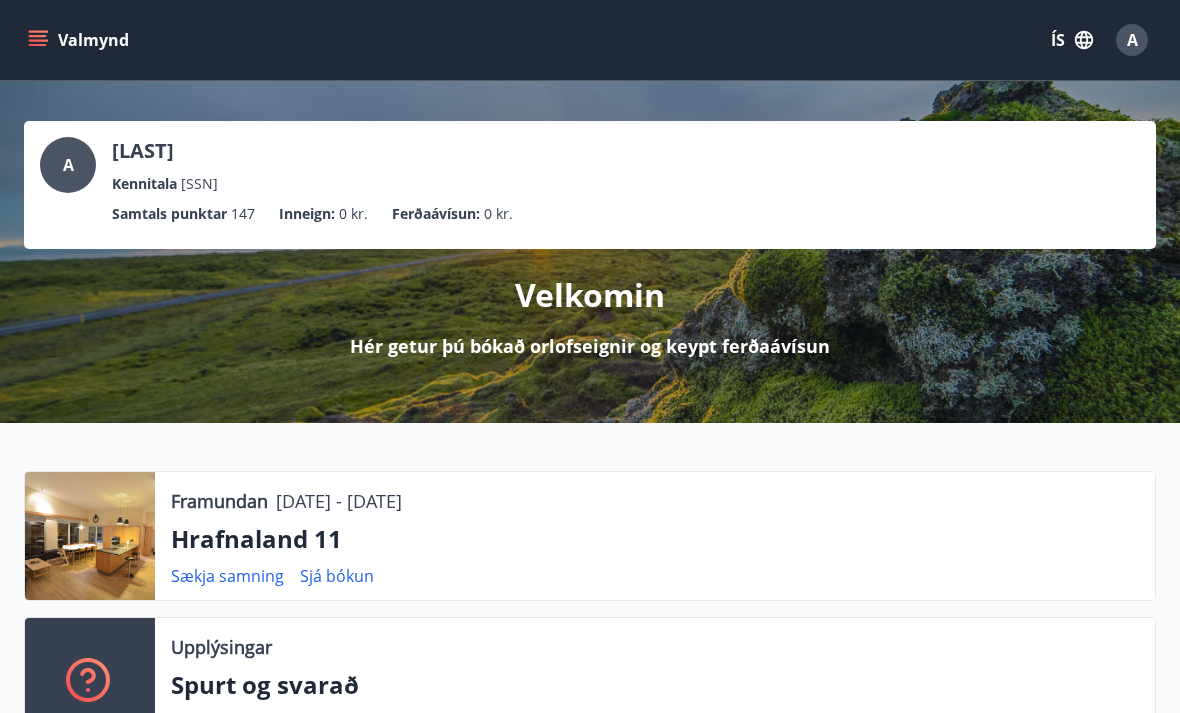 click 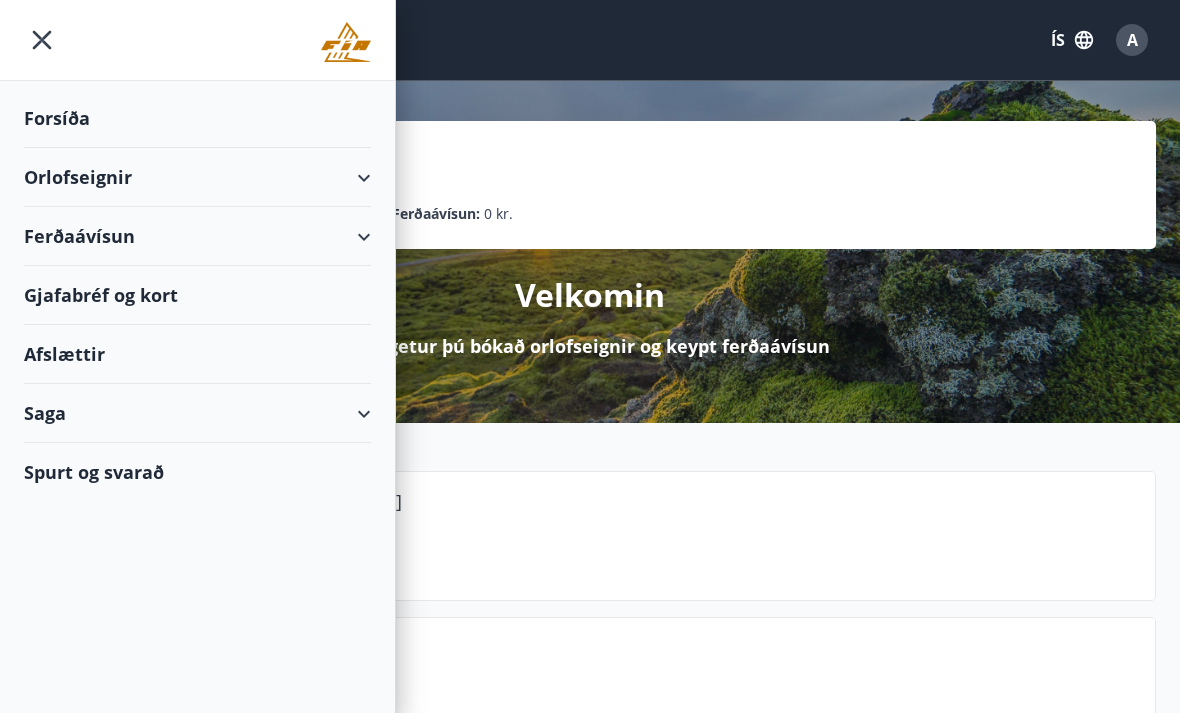 click on "Saga" at bounding box center (197, 413) 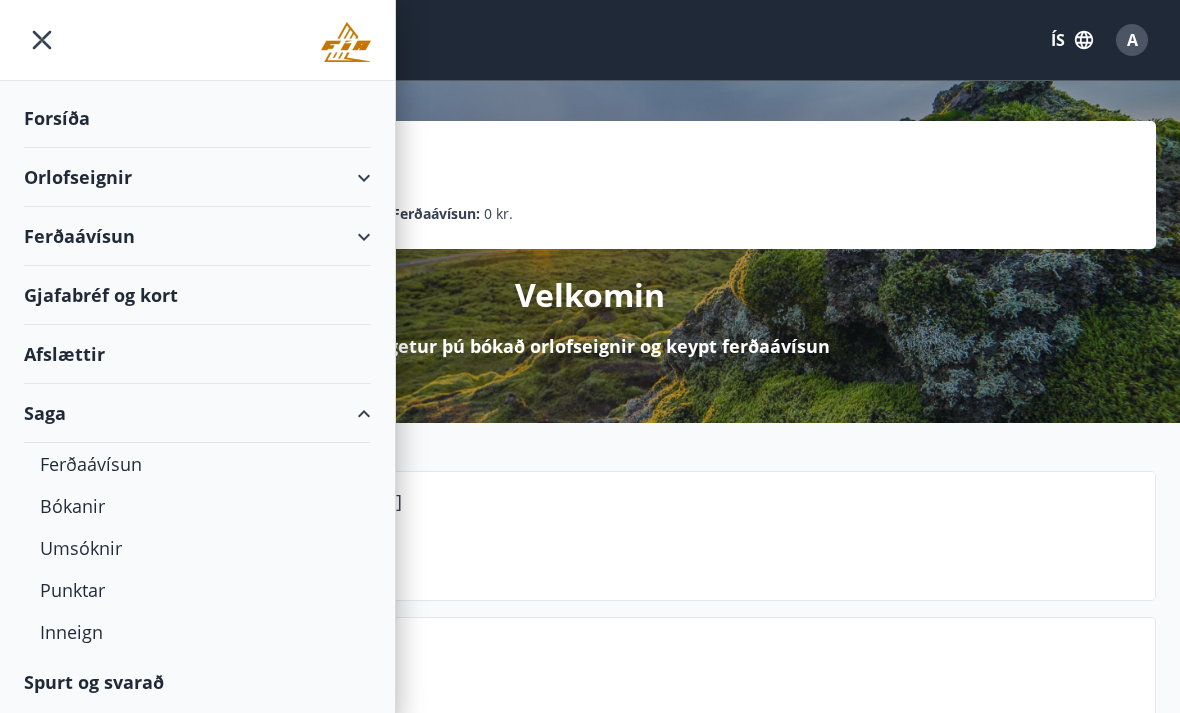 click on "Bókanir" at bounding box center (197, 506) 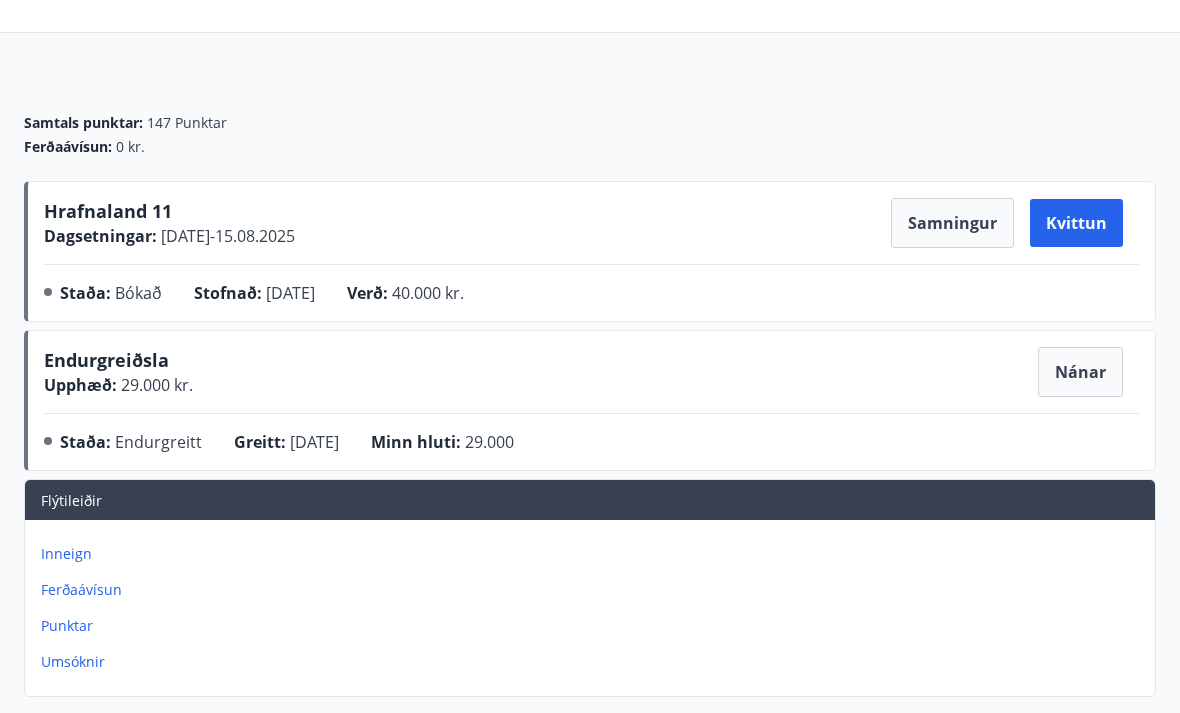 scroll, scrollTop: 131, scrollLeft: 0, axis: vertical 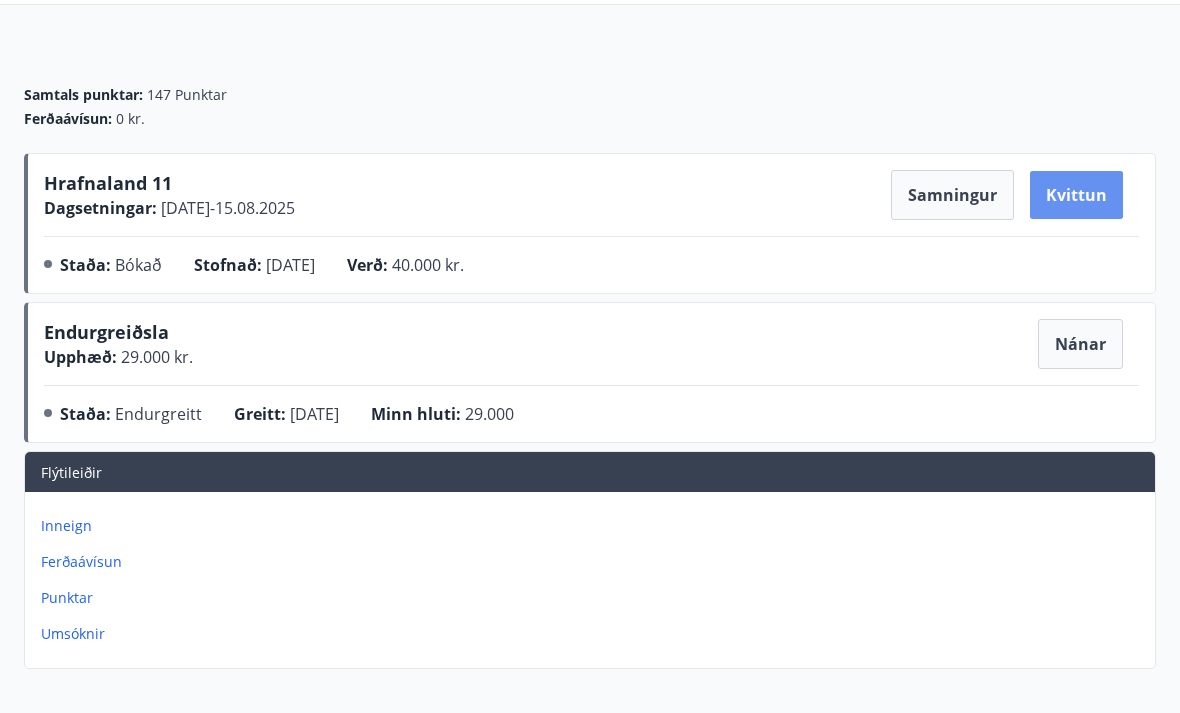 click on "Kvittun" at bounding box center (1076, 195) 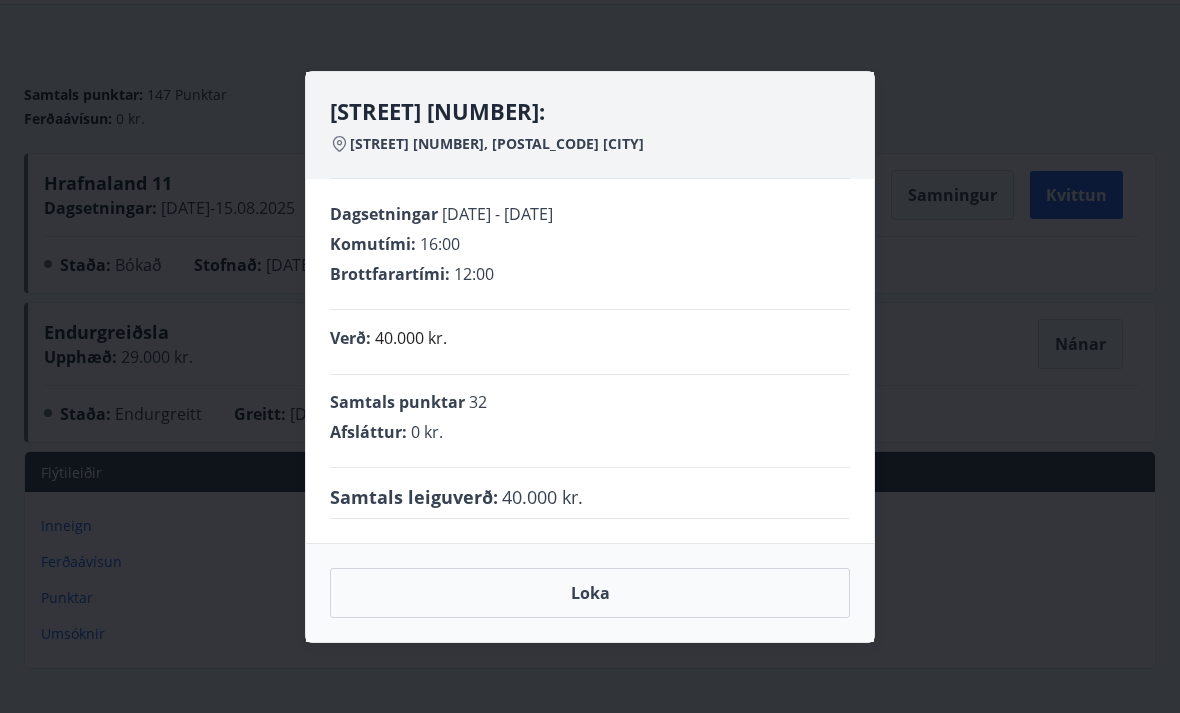 click on "Loka" at bounding box center [590, 593] 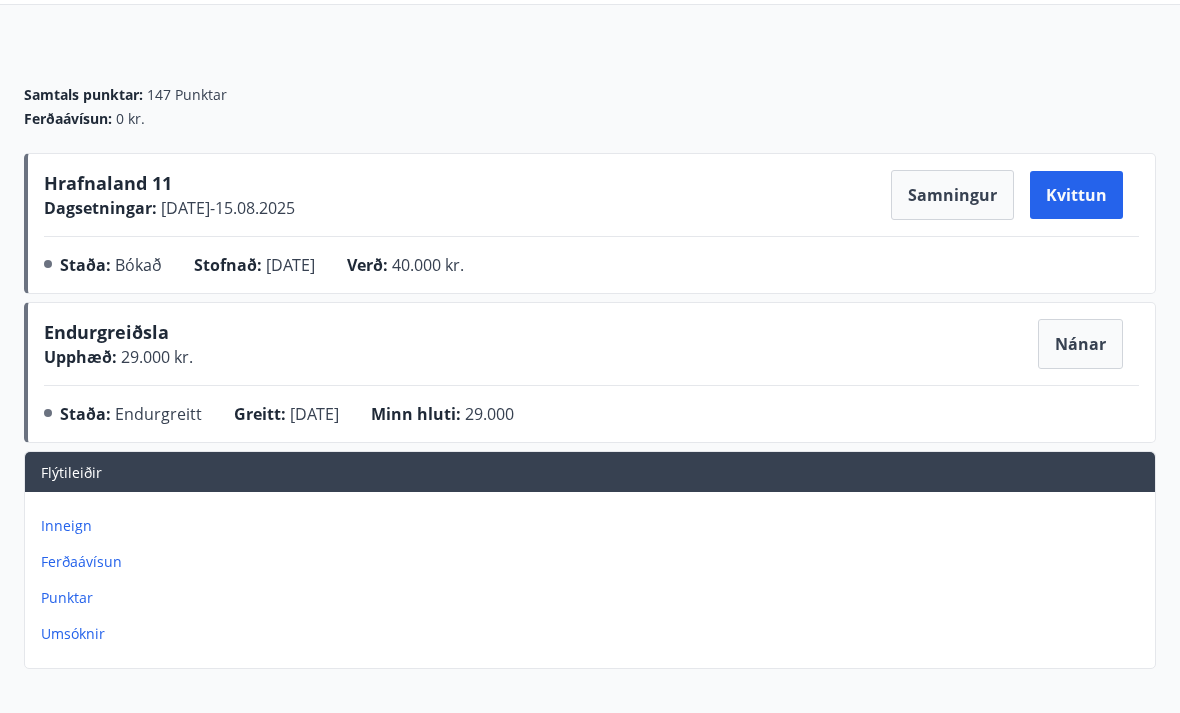 click on "Samningur" at bounding box center [952, 195] 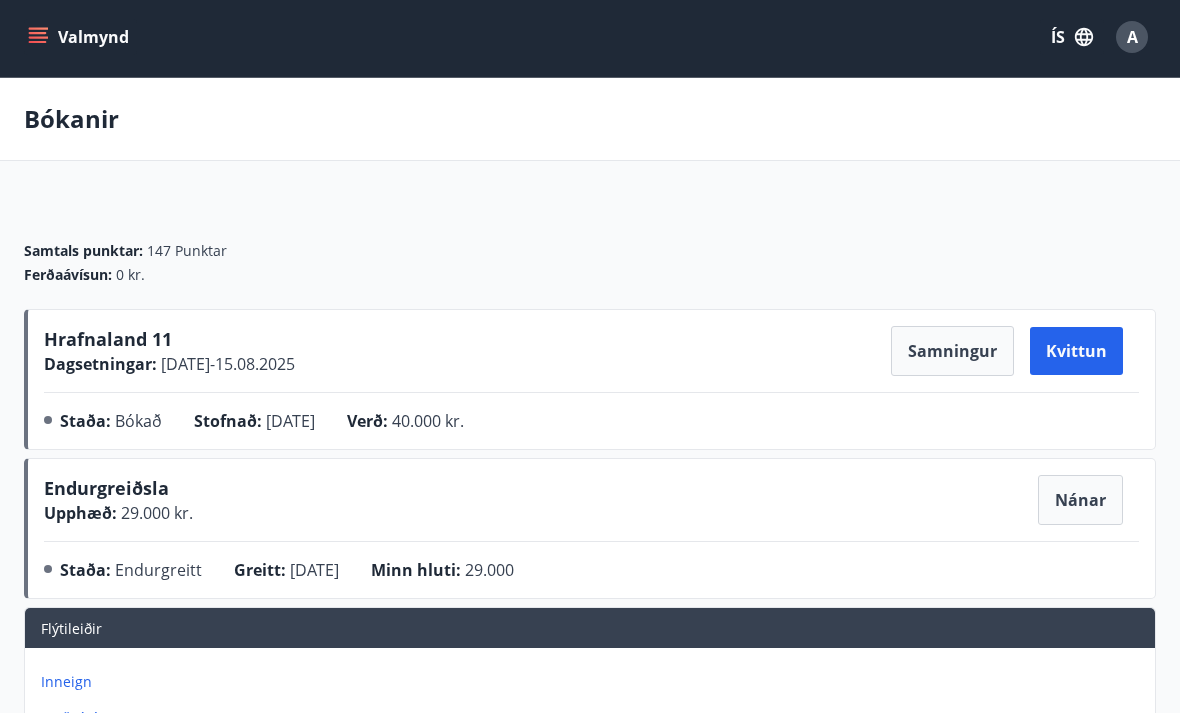 scroll, scrollTop: 0, scrollLeft: 0, axis: both 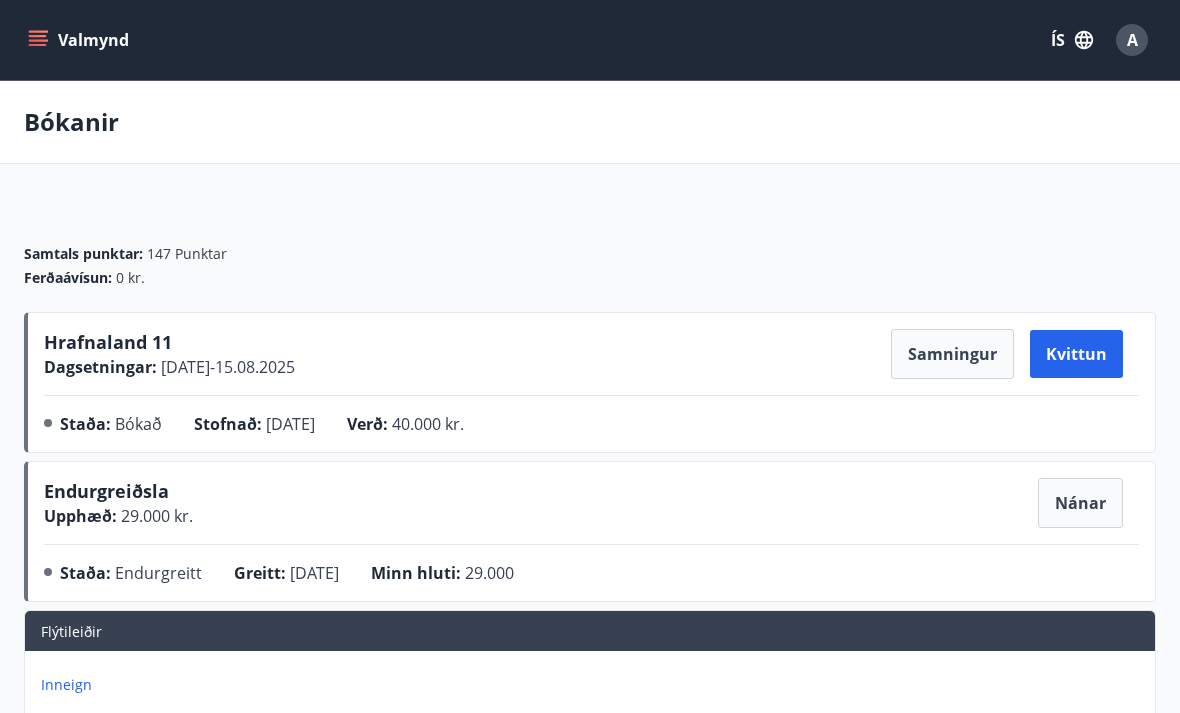 click on "Valmynd" at bounding box center (80, 40) 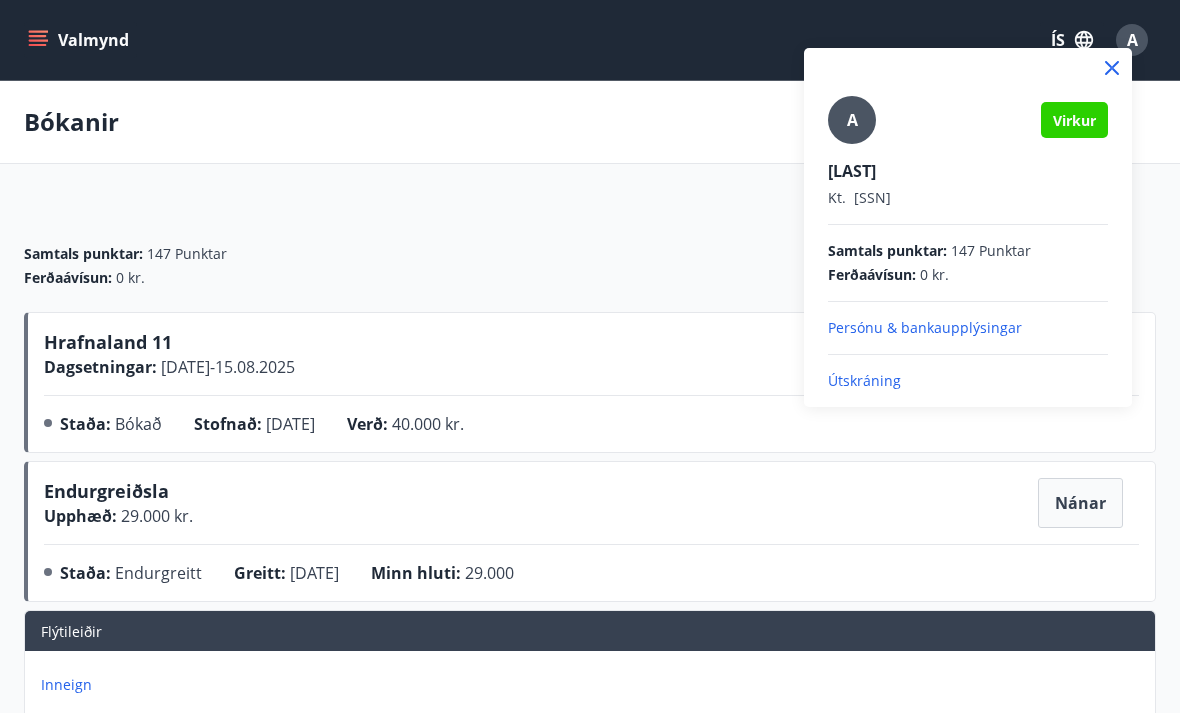 click on "Útskráning" at bounding box center [968, 381] 